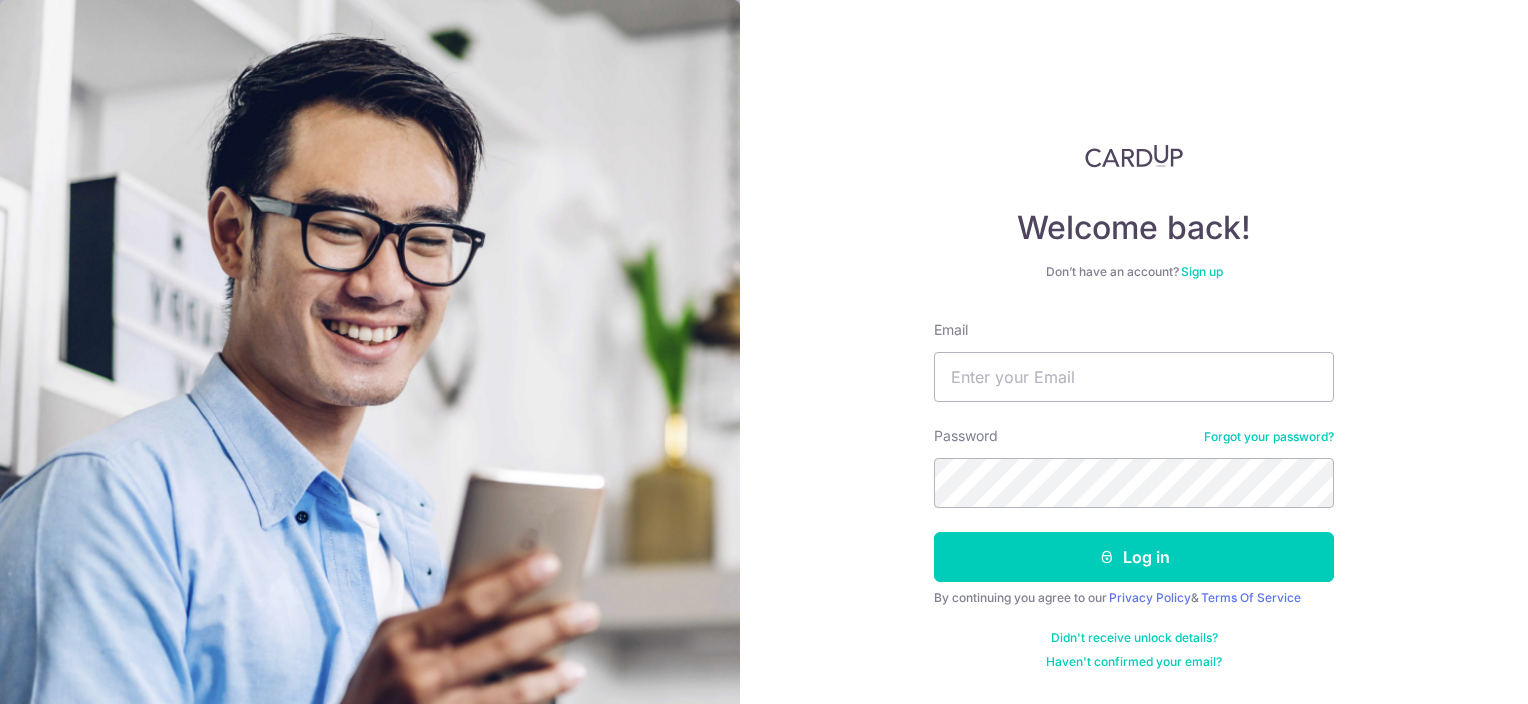 scroll, scrollTop: 0, scrollLeft: 0, axis: both 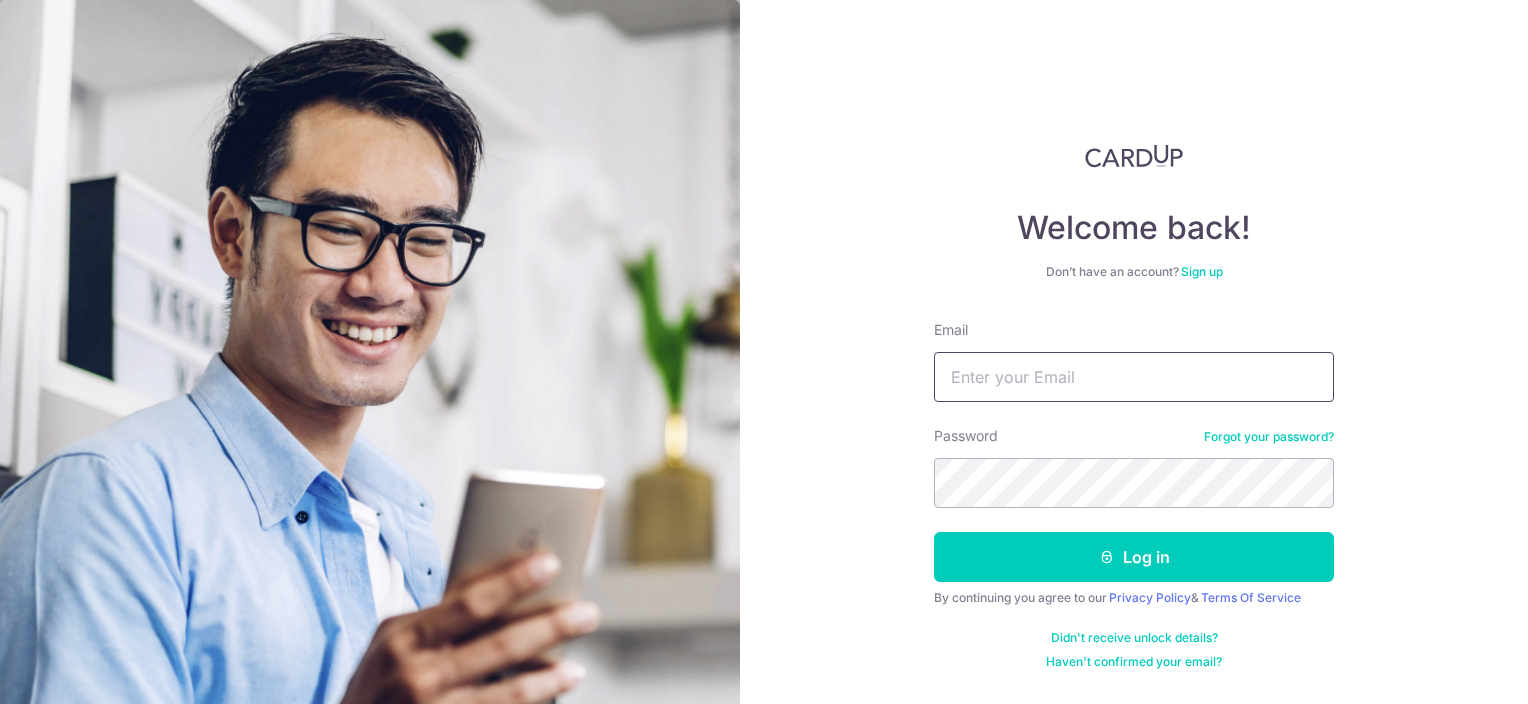 click on "Email" at bounding box center (1134, 377) 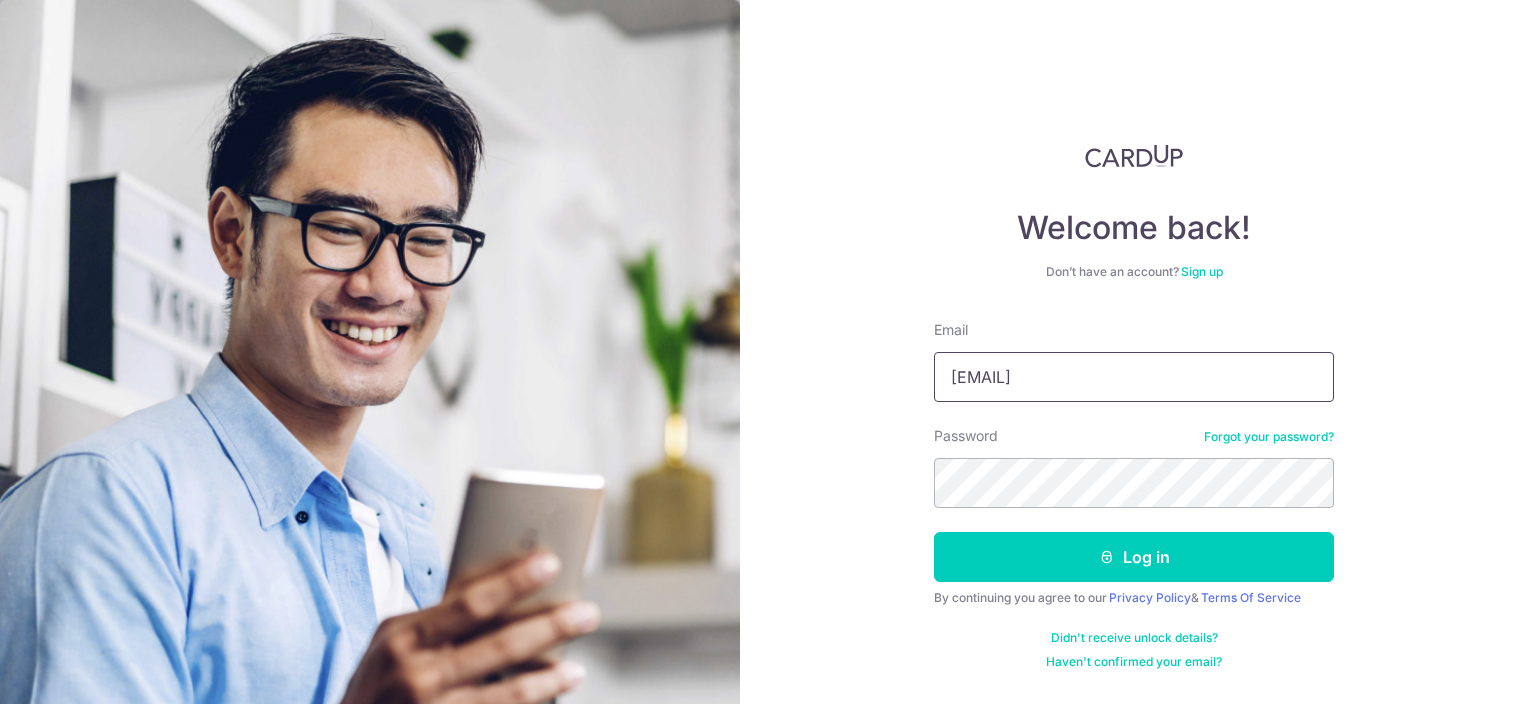 type on "[USERNAME]@[DOMAIN]" 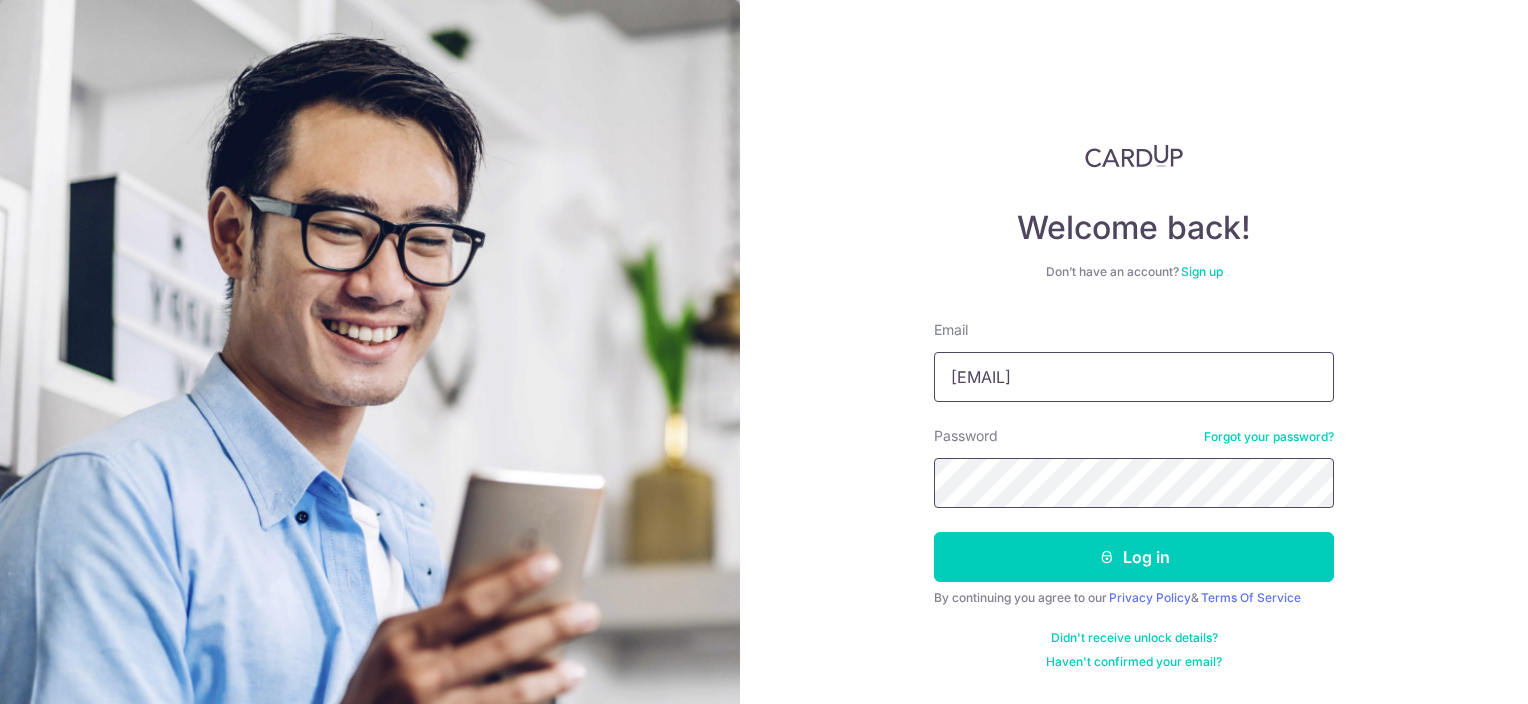 click on "Log in" at bounding box center [1134, 557] 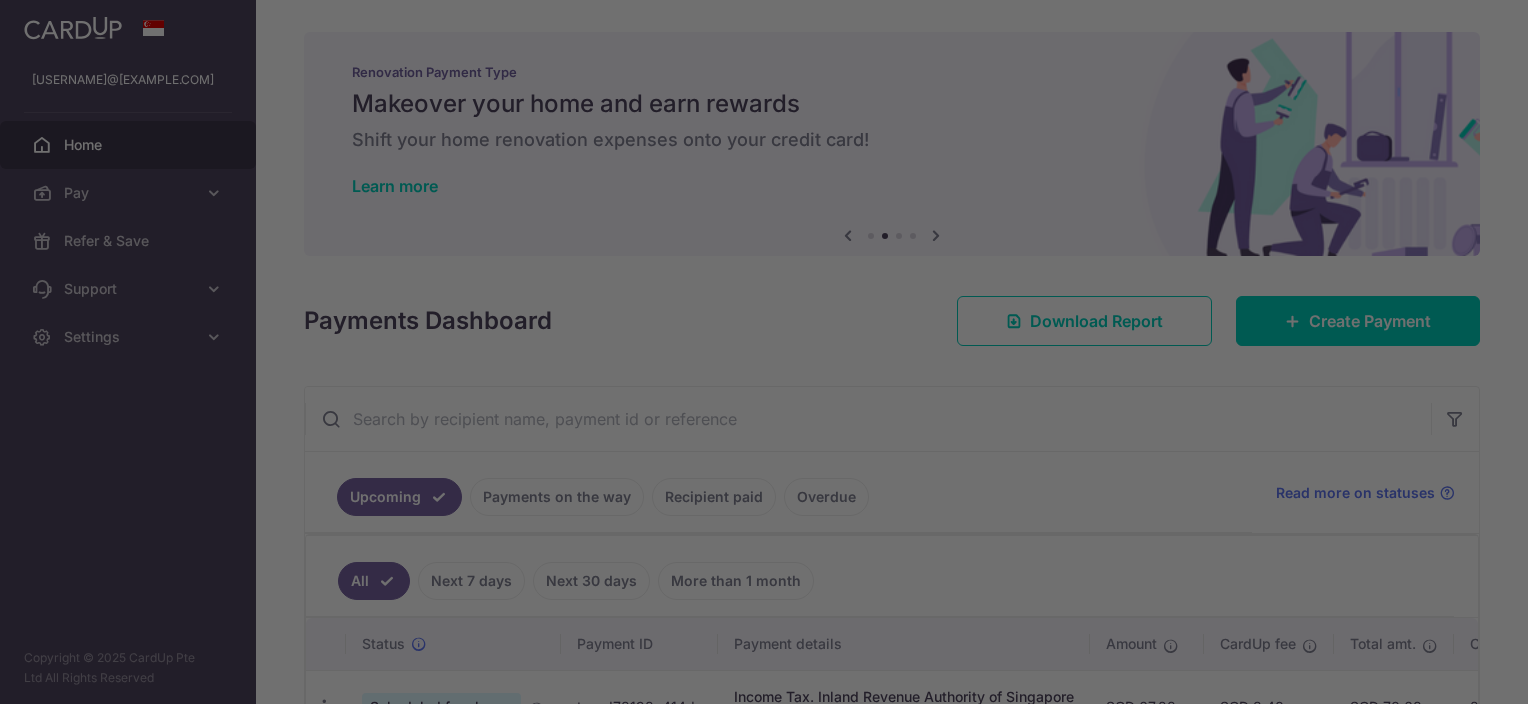 scroll, scrollTop: 0, scrollLeft: 0, axis: both 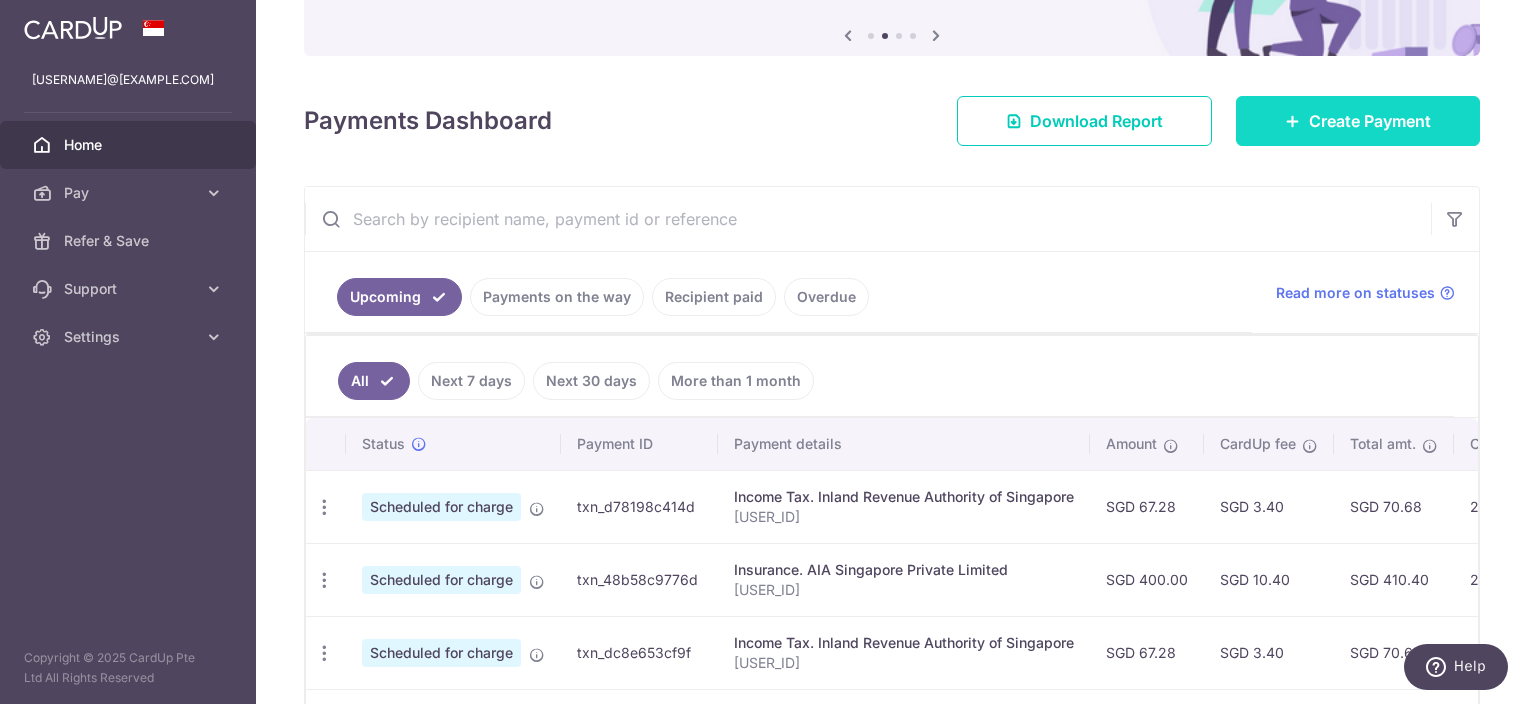 click on "Create Payment" at bounding box center (1370, 121) 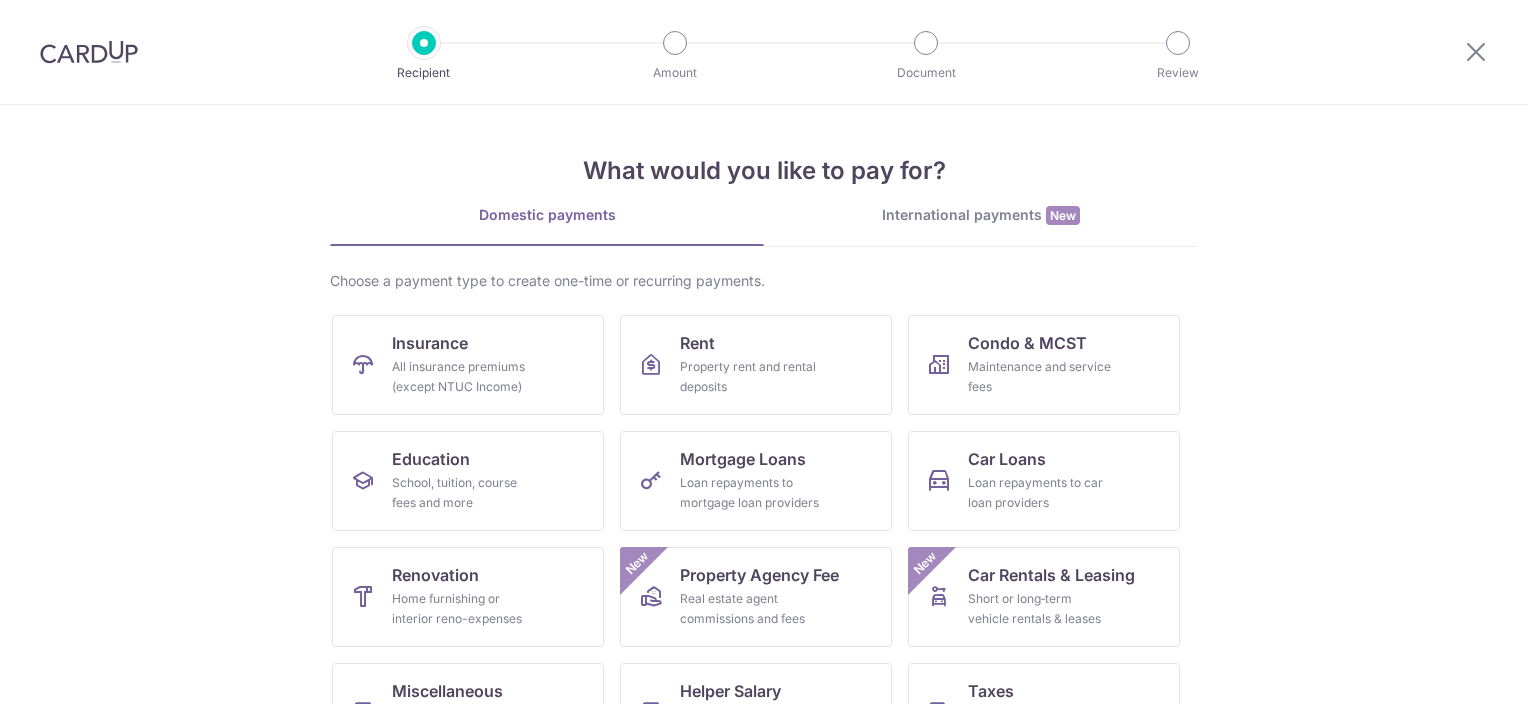 scroll, scrollTop: 0, scrollLeft: 0, axis: both 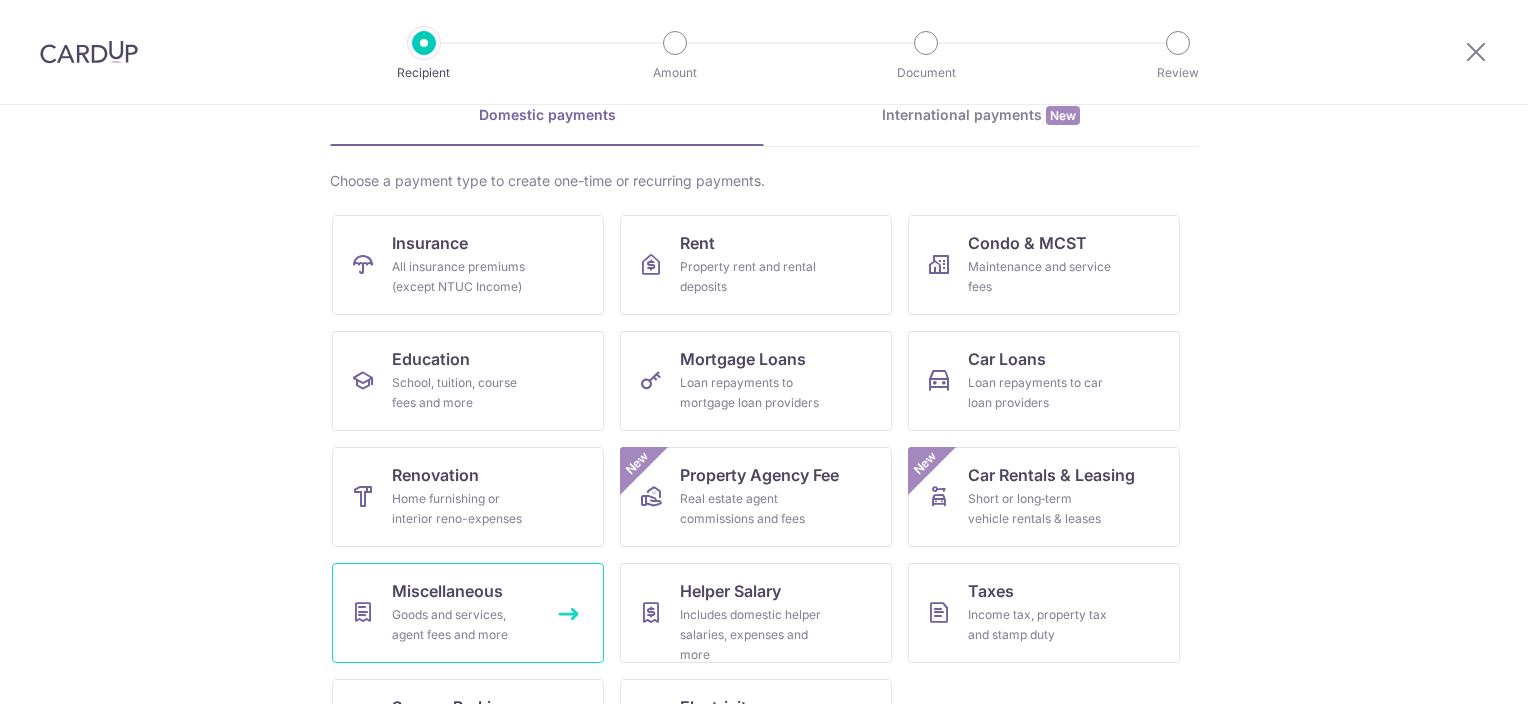 click on "Goods and services, agent fees and more" at bounding box center [464, 625] 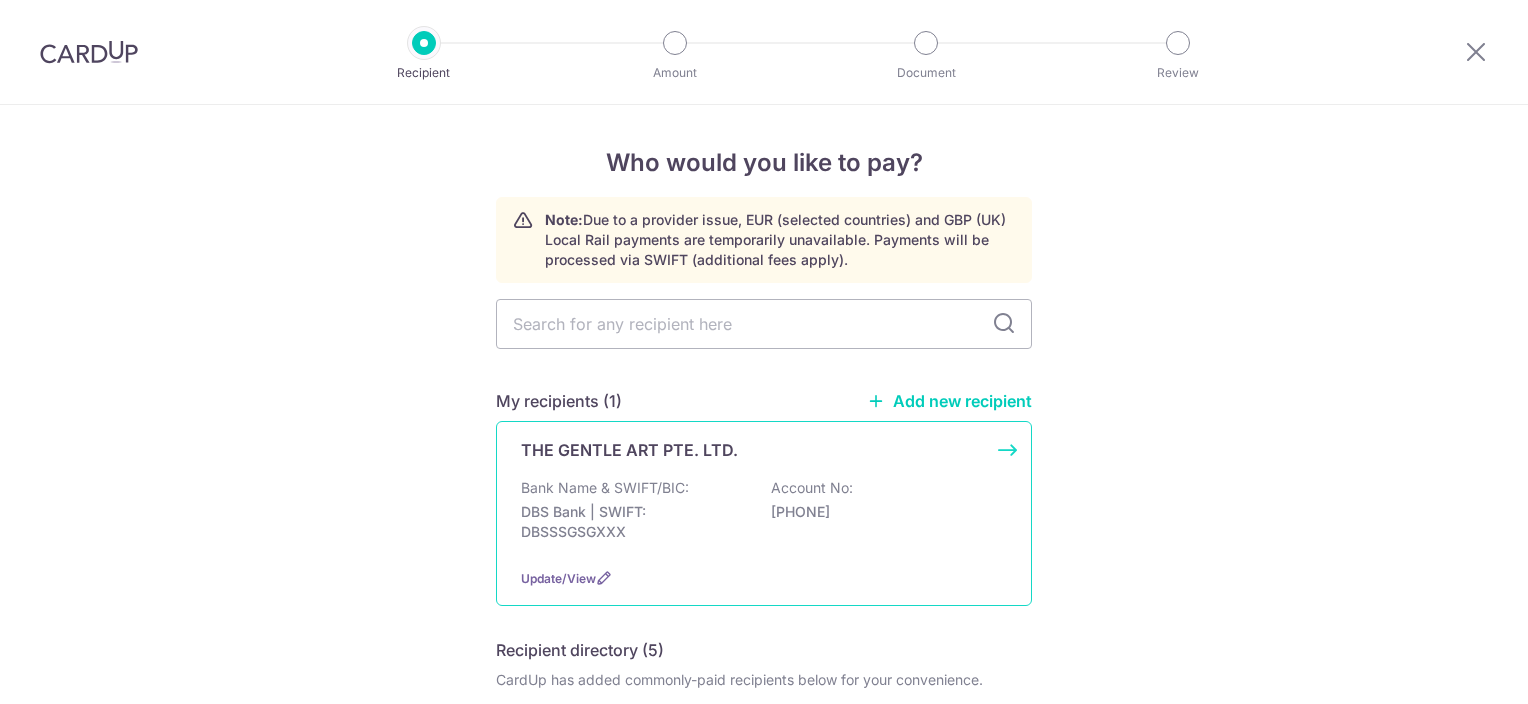 scroll, scrollTop: 0, scrollLeft: 0, axis: both 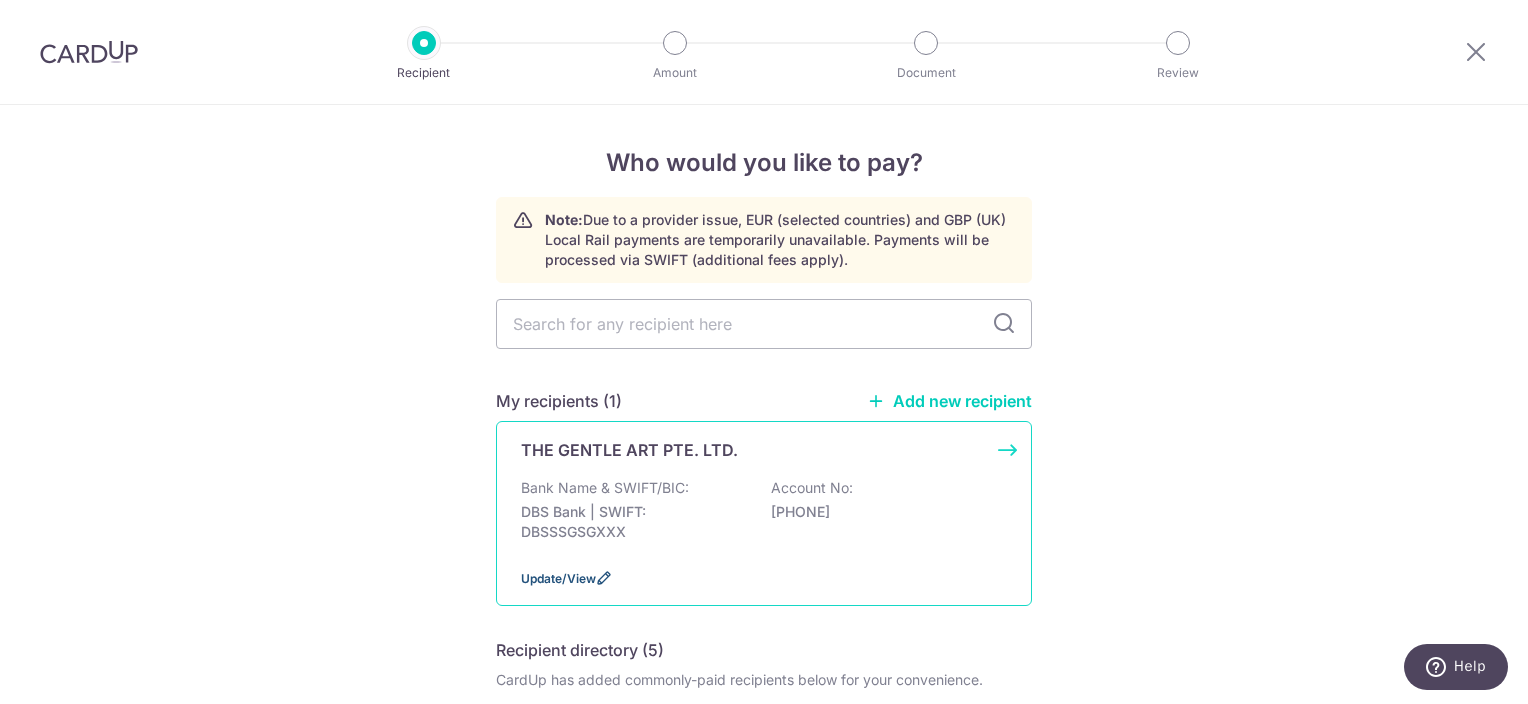 click at bounding box center [604, 578] 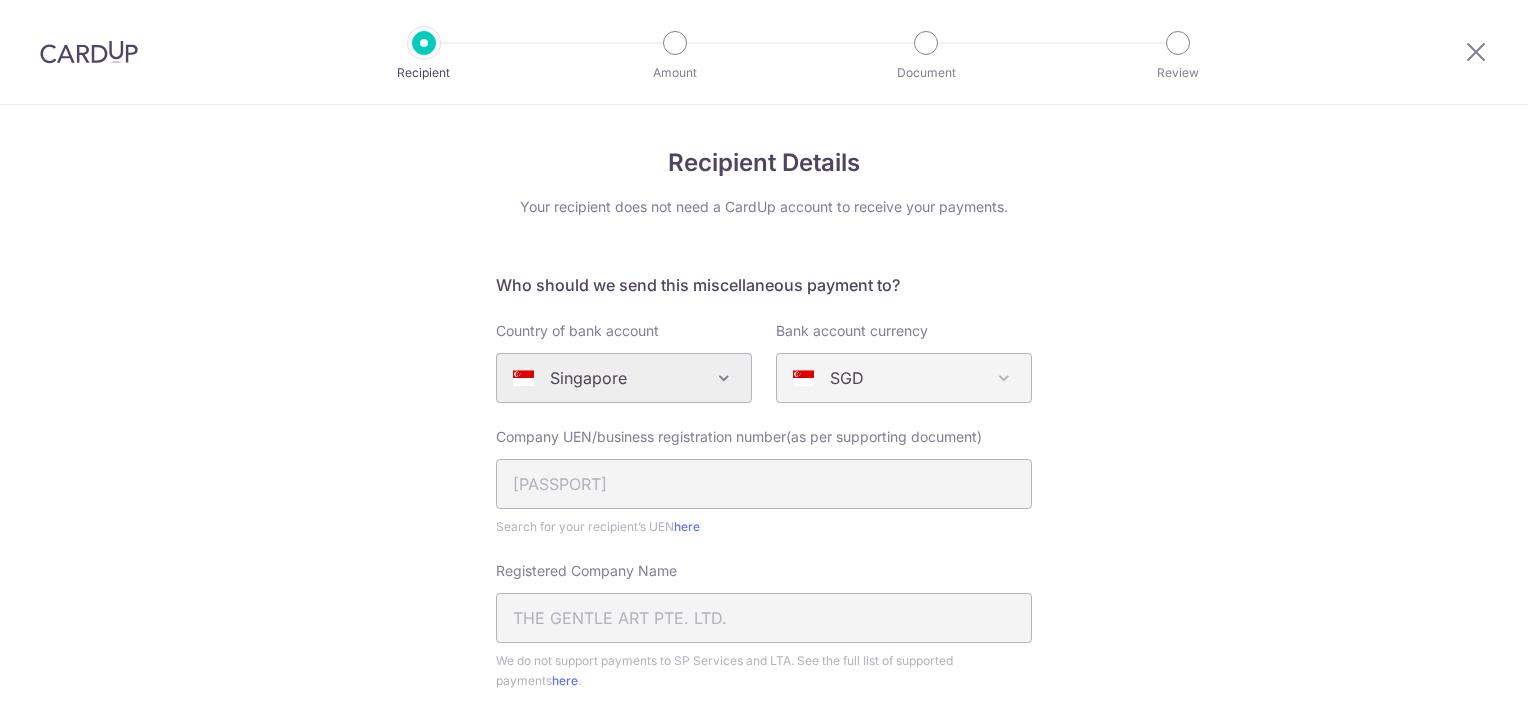 scroll, scrollTop: 0, scrollLeft: 0, axis: both 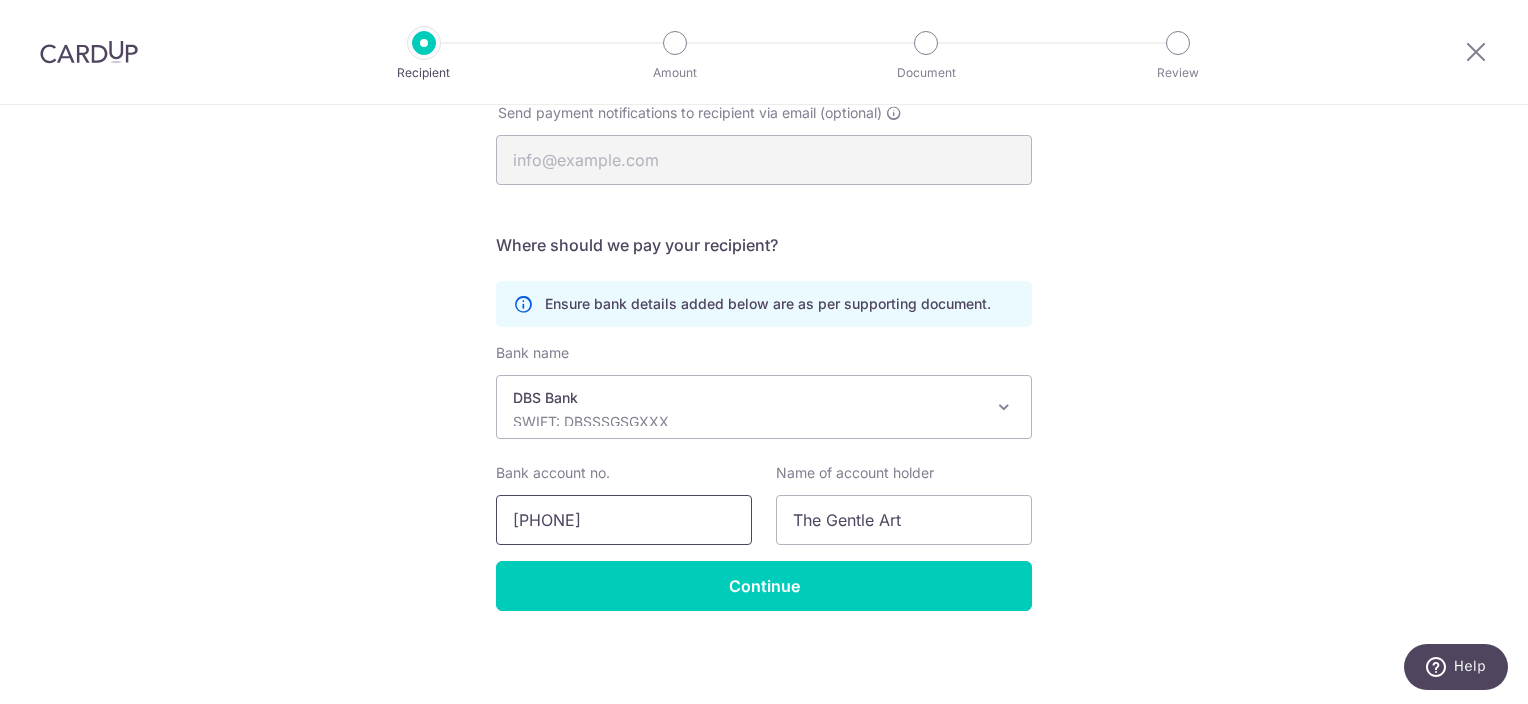 drag, startPoint x: 672, startPoint y: 522, endPoint x: 411, endPoint y: 527, distance: 261.04788 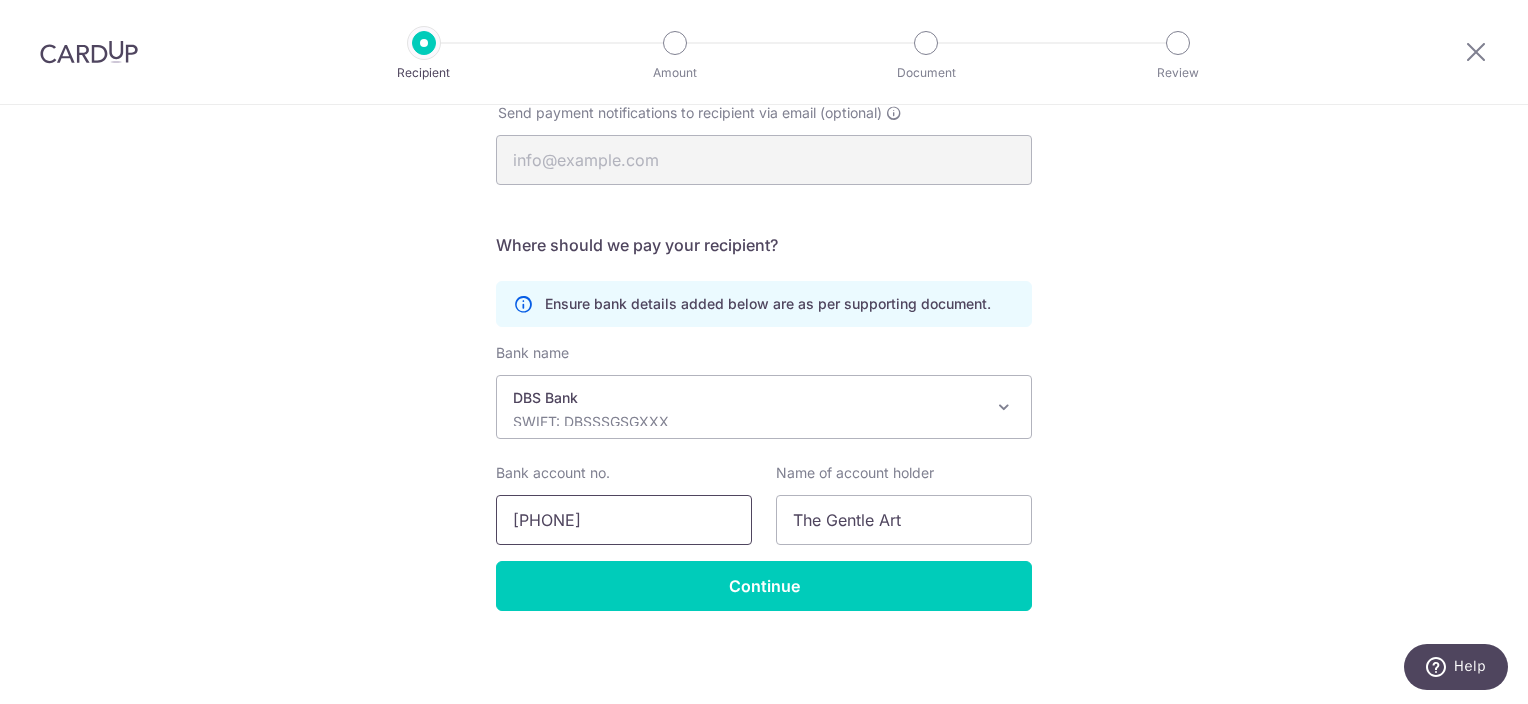 click on "0669029675" at bounding box center (624, 520) 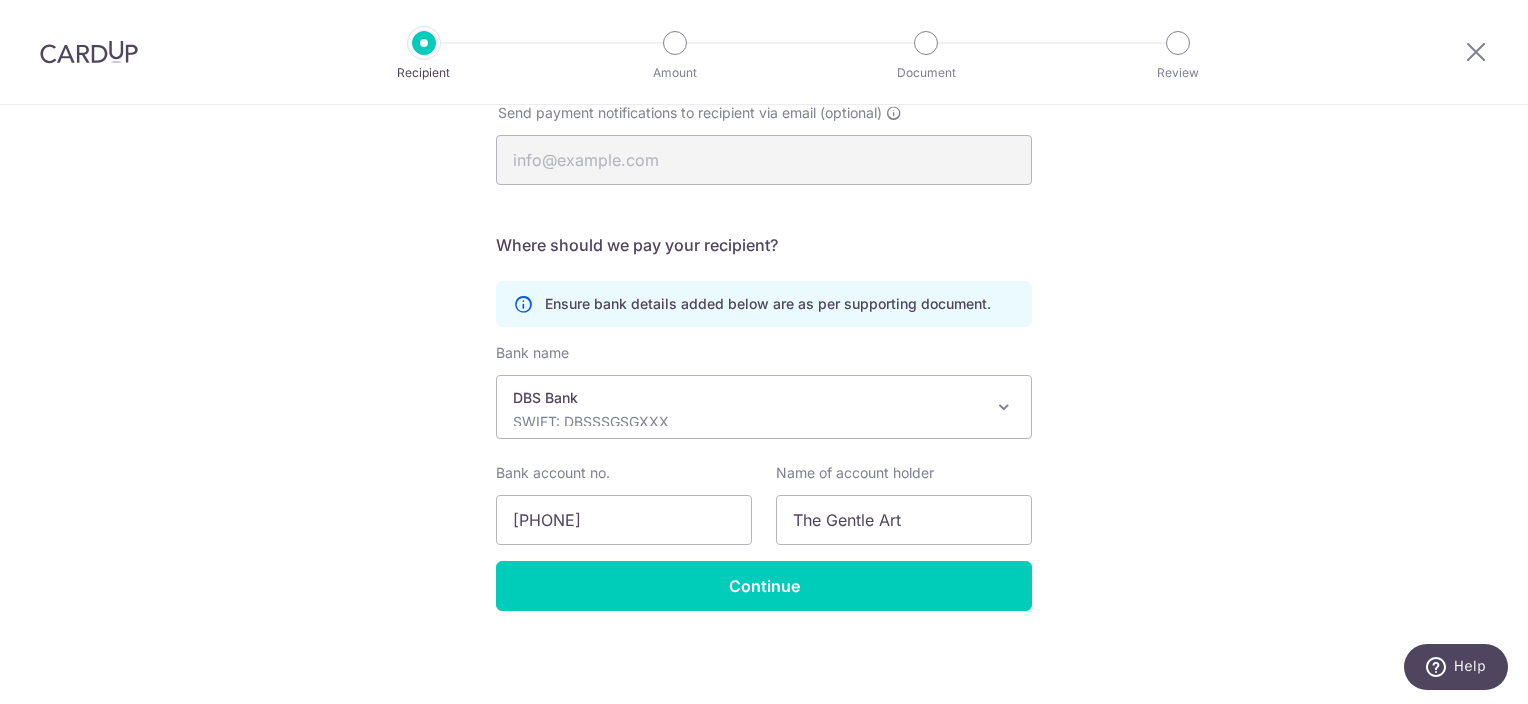 click on "Recipient Details
Your recipient does not need a CardUp account to receive your payments.
Who should we send this miscellaneous payment to?
Country of bank account
Algeria
Andorra
Angola
Anguilla
Argentina
Armenia
Aruba
Australia
Austria
Azerbaijan
Bahrain
Bangladesh
Belgium
Bolivia
Bosnia and Herzegovina
Brazil
British Virgin Islands
Bulgaria
Canada
Chile
China
Colombia
Costa Rica
Croatia
Cyprus
Czech Republic
Denmark
Dominica
Dominican Republic
East Timor
Ecuador
Egypt
Estonia
Faroe Islands
Fiji
Finland
France
French Guiana
French Polynesia
French Southern Territories
Georgia
Germany
Greece
Greenland
Grenada
Guernsey
Guyana
Honduras
Hong Kong
Hungary
Iceland
India
Indonesia
Ireland
Isle of Man
Israel
Italy
Japan
Jersey
Kazakhstan
Kosovo
Kuwait
Kyrgyzstan
Latvia" at bounding box center [764, 99] 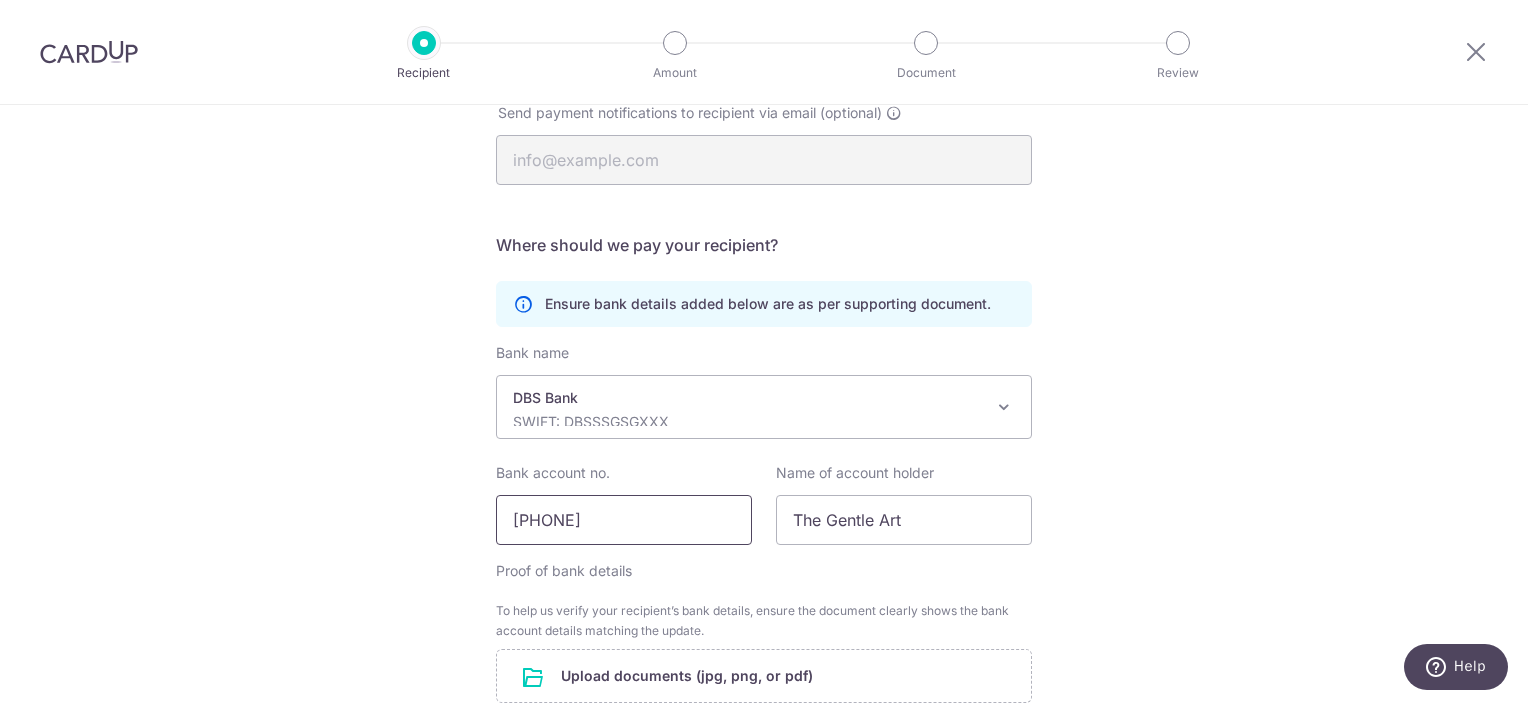 click on "066-902967-5" at bounding box center [624, 520] 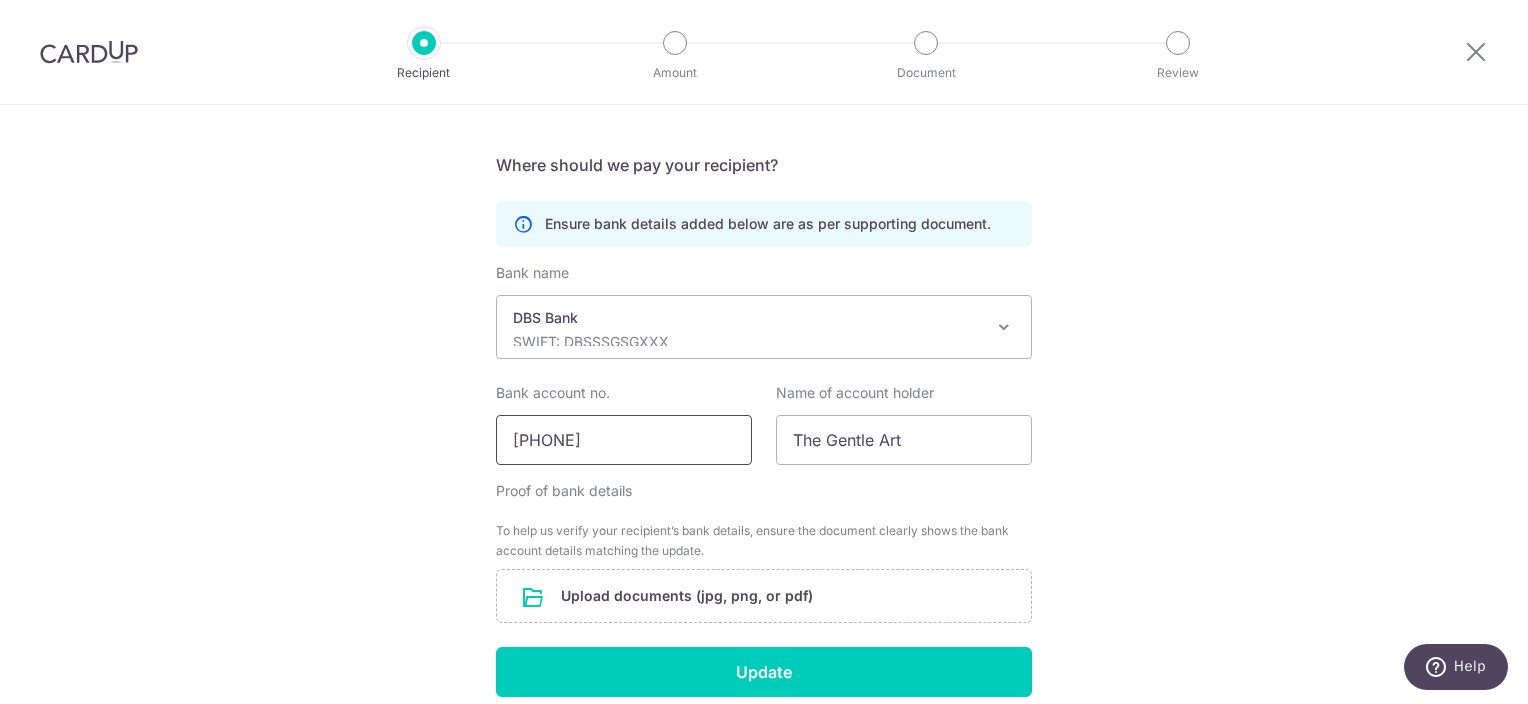 scroll, scrollTop: 812, scrollLeft: 0, axis: vertical 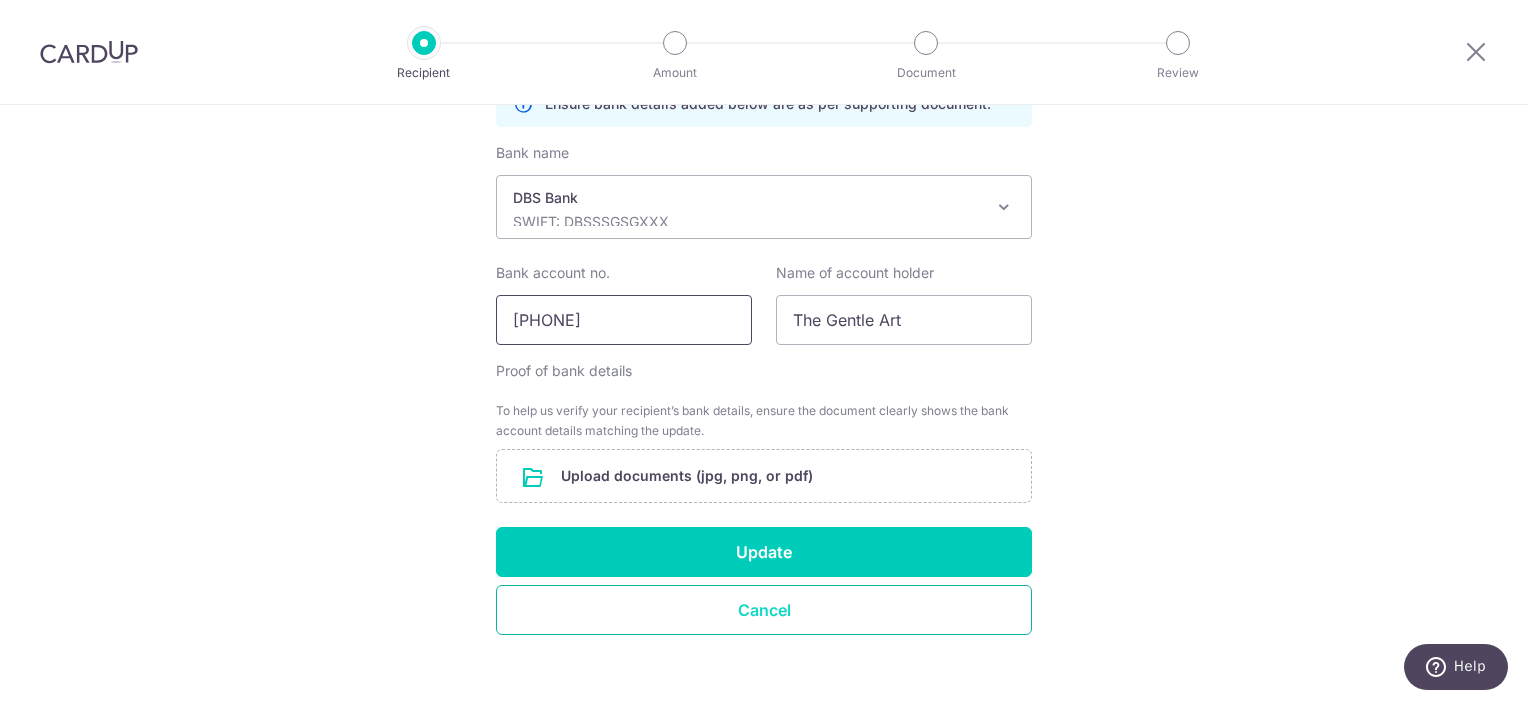 type on "0669029675" 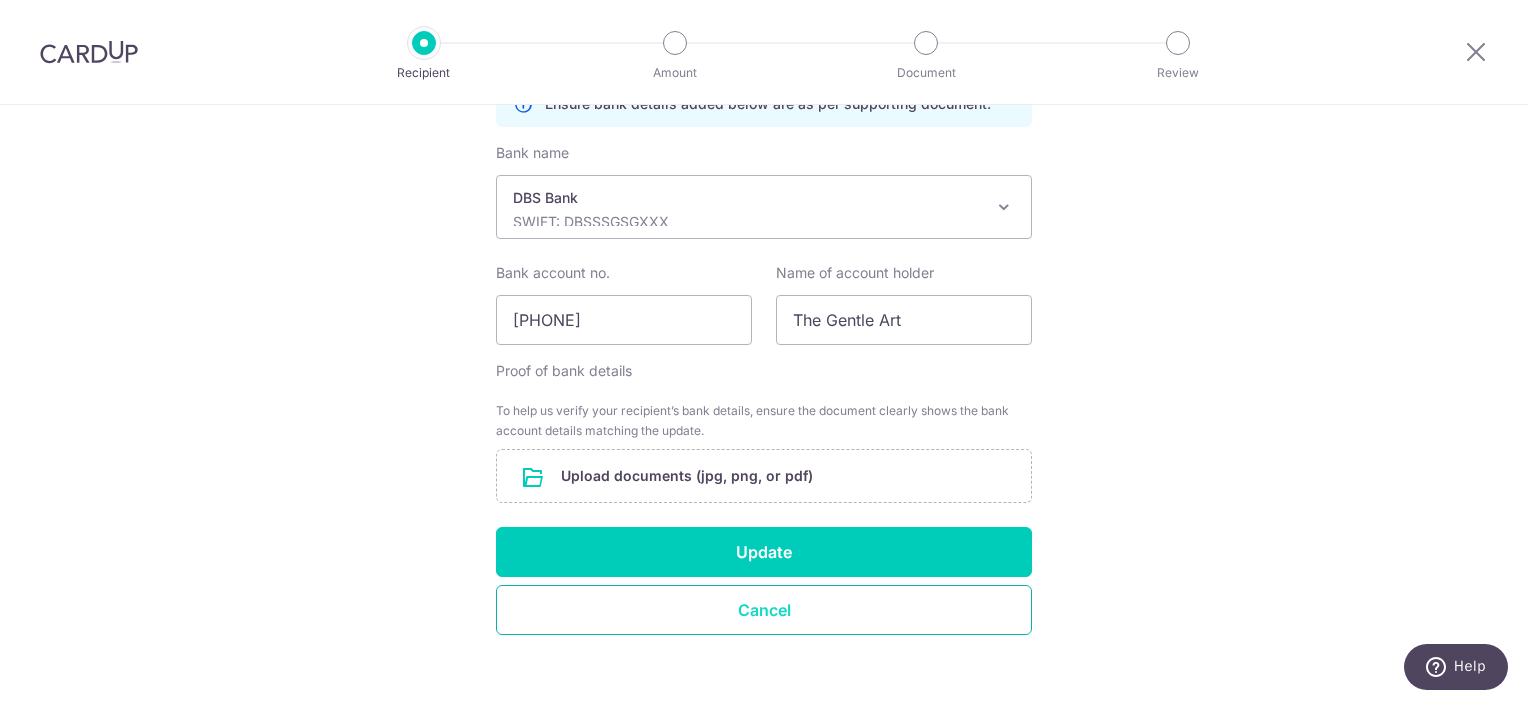 click on "Cancel" at bounding box center [764, 610] 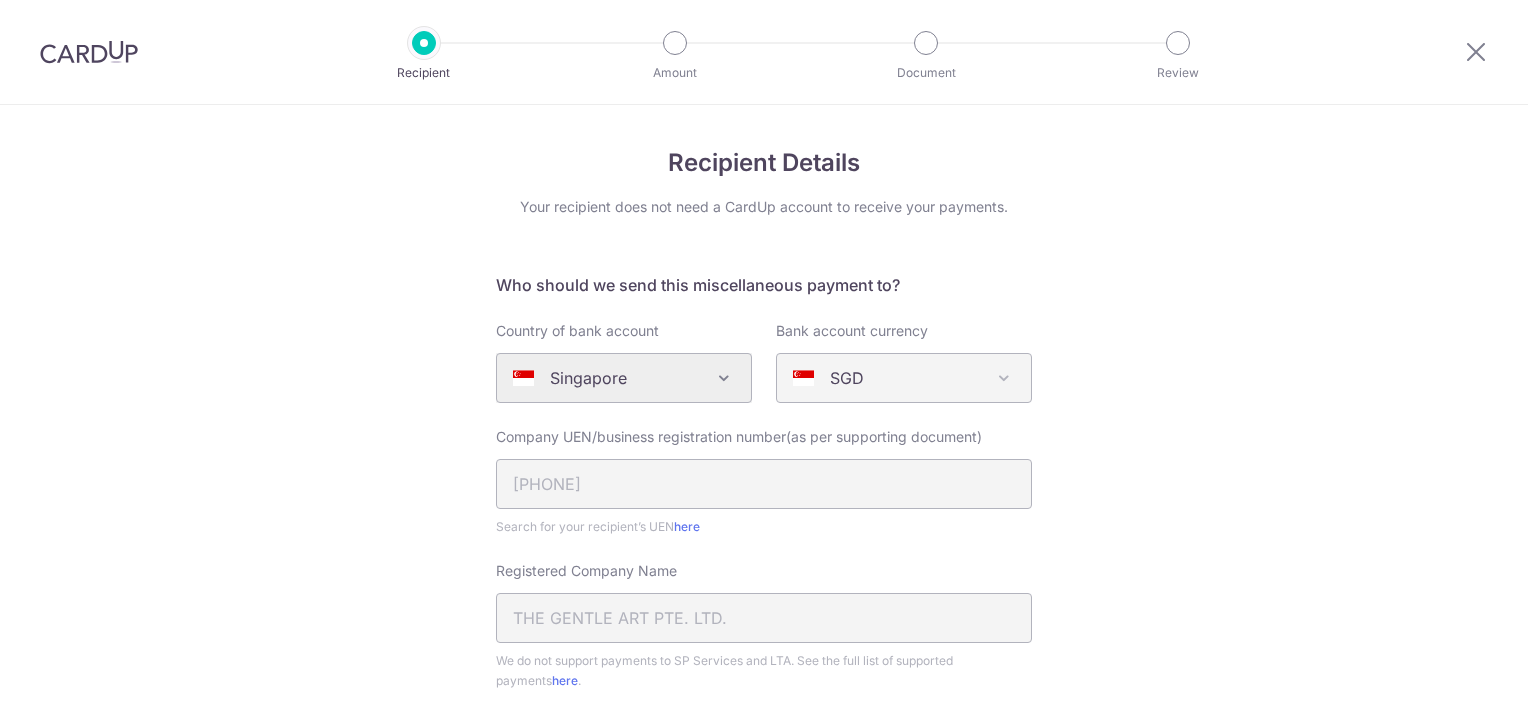 scroll, scrollTop: 0, scrollLeft: 0, axis: both 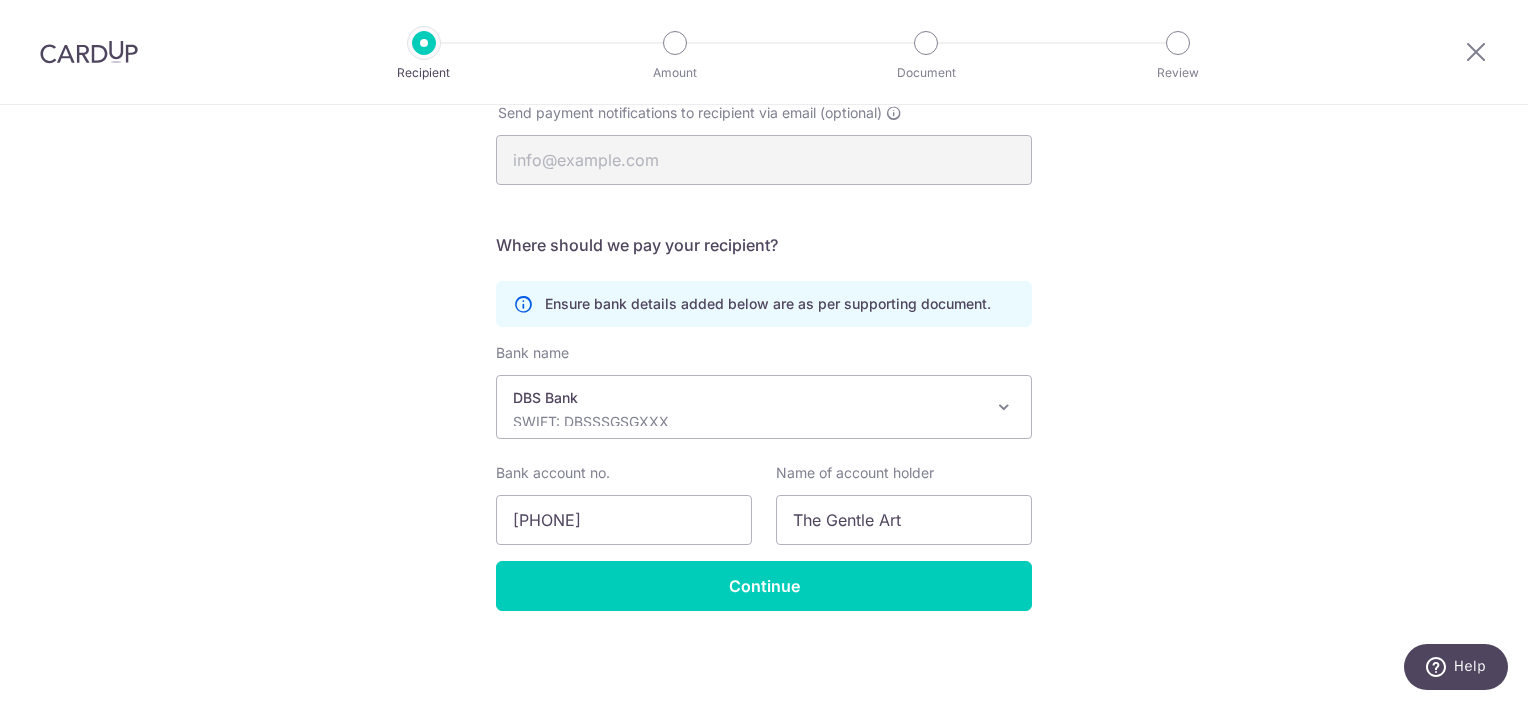 click on "Recipient Details
Your recipient does not need a CardUp account to receive your payments.
Who should we send this miscellaneous payment to?
Country of bank account
Algeria
Andorra
Angola
Anguilla
Argentina
Armenia
Aruba
Australia
Austria
Azerbaijan
Bahrain
Bangladesh
Belgium
Bolivia
Bosnia and Herzegovina
Brazil
British Virgin Islands
Bulgaria
Canada
Chile
China
Colombia
Costa Rica
Croatia
Cyprus
Czech Republic
Denmark
Dominica
Dominican Republic
East Timor
Ecuador
Egypt
Estonia
Faroe Islands
Fiji
Finland
France
French Guiana
French Polynesia
French Southern Territories
Georgia
Germany
Greece
Greenland
Grenada
Guernsey
Guyana
Honduras
Hong Kong
Hungary
Iceland
India
Indonesia
Ireland
Isle of Man
Israel
Italy
Japan
Jersey
Kazakhstan
Kosovo
Kuwait
Kyrgyzstan
Latvia" at bounding box center [764, 99] 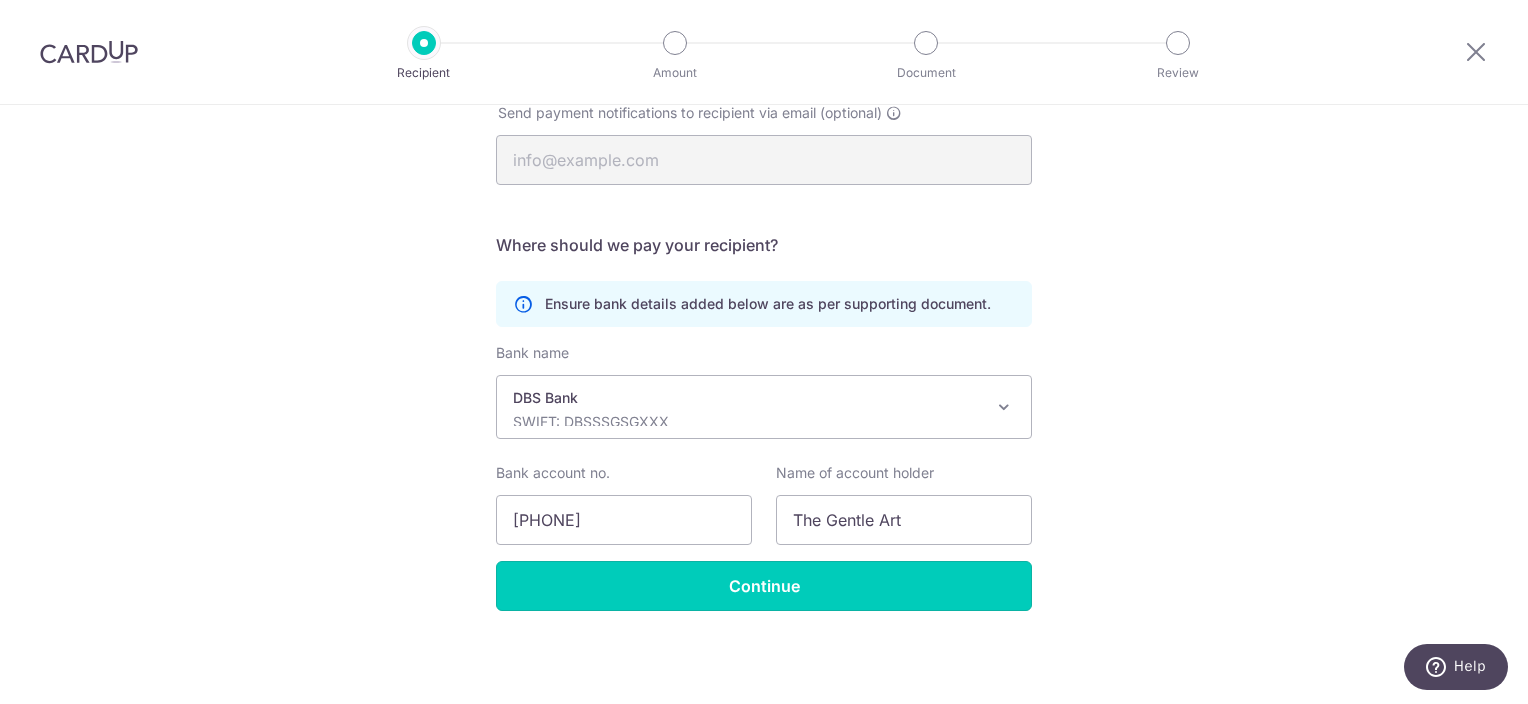 click on "Continue" at bounding box center [764, 586] 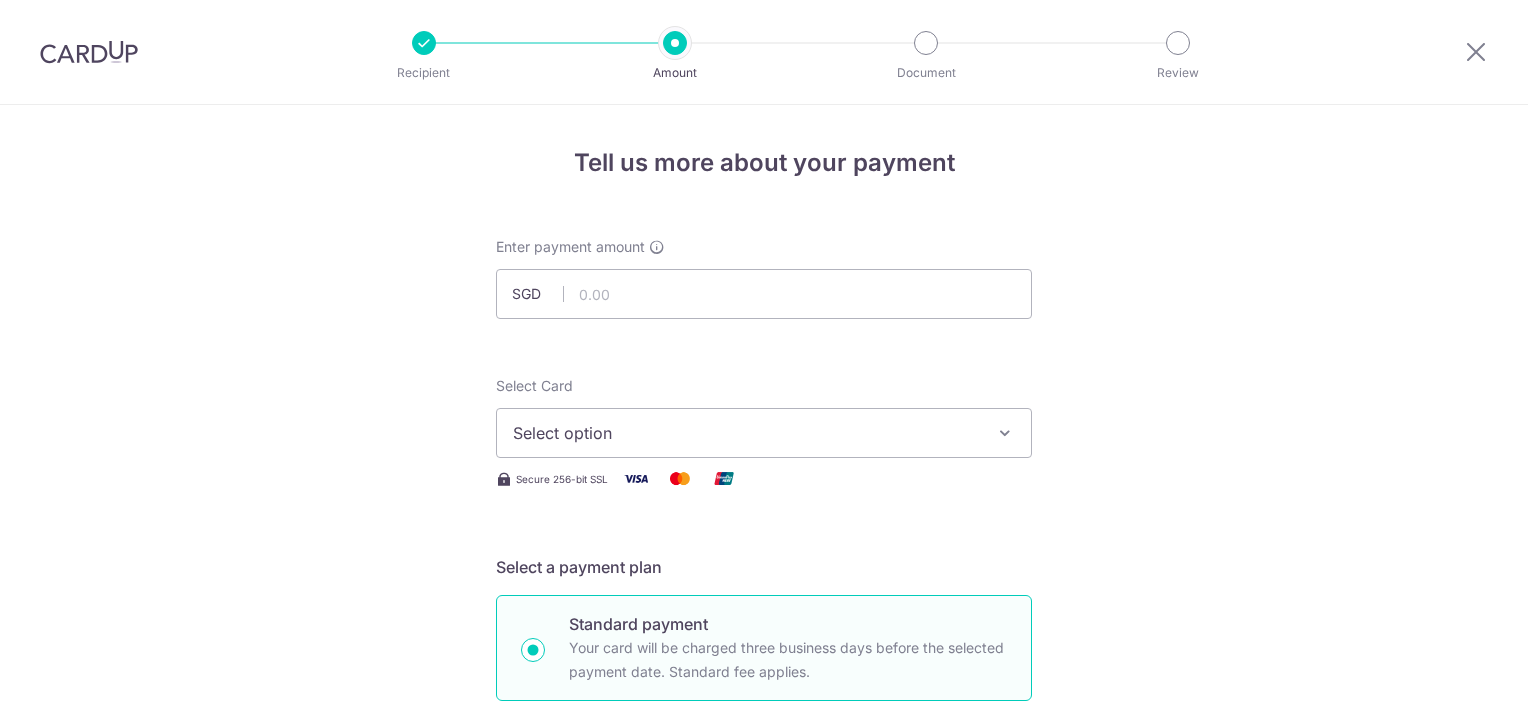 scroll, scrollTop: 0, scrollLeft: 0, axis: both 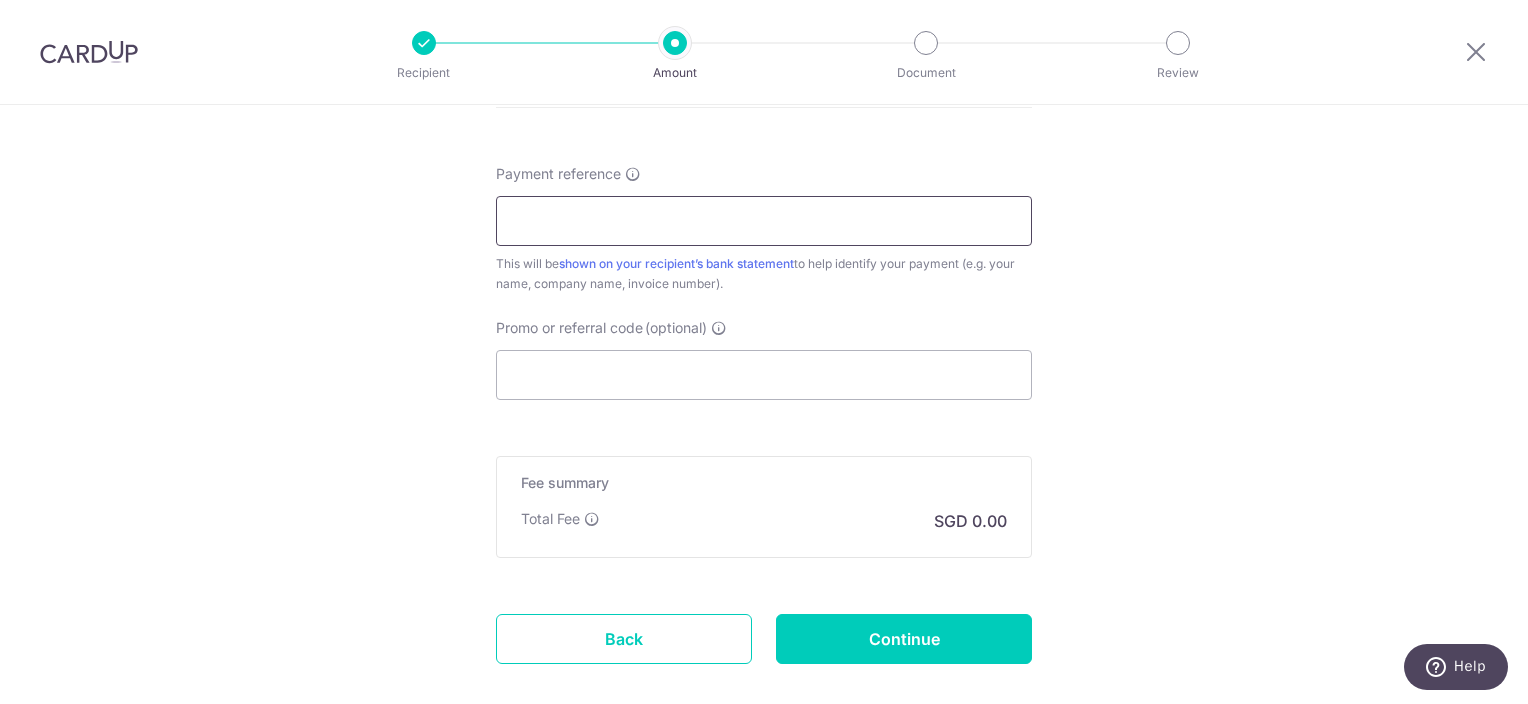 click on "Payment reference" at bounding box center [764, 221] 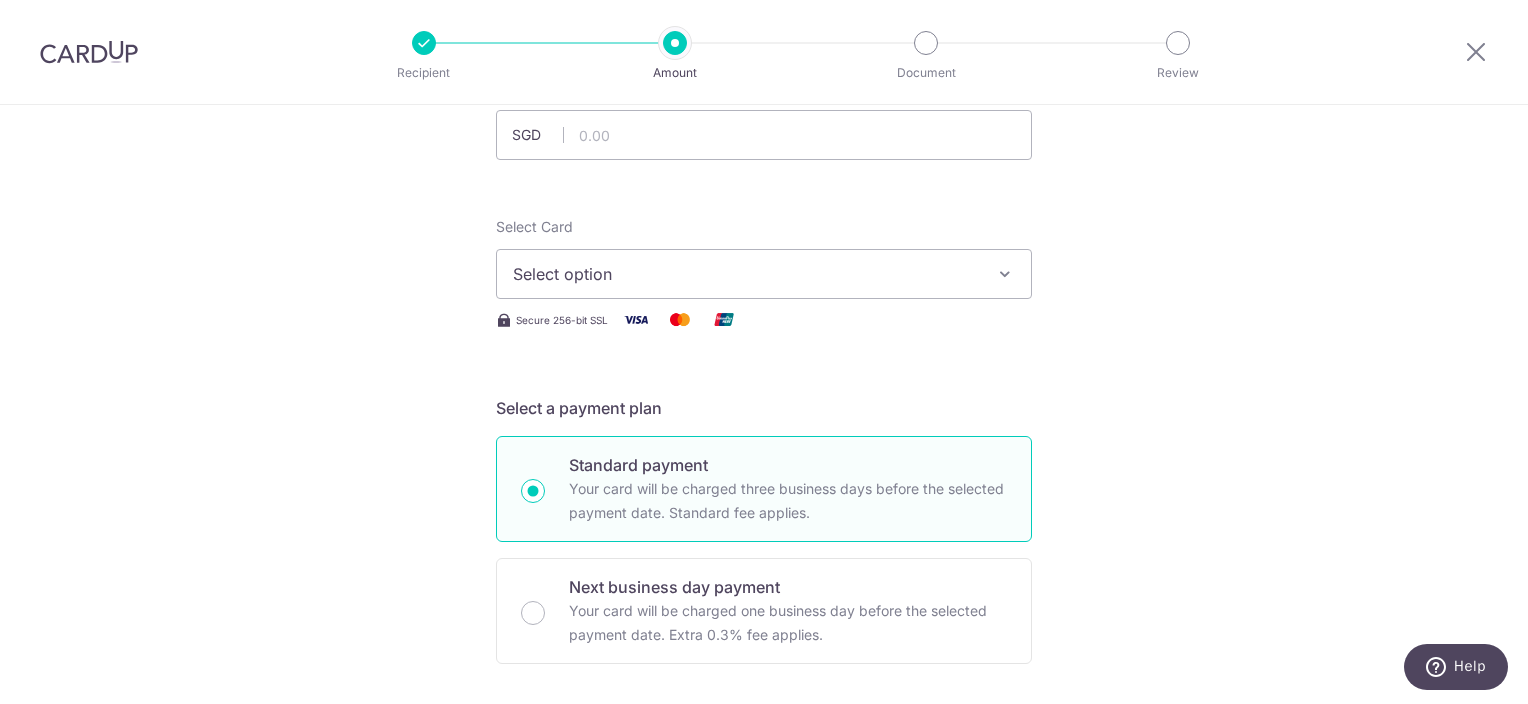 scroll, scrollTop: 0, scrollLeft: 0, axis: both 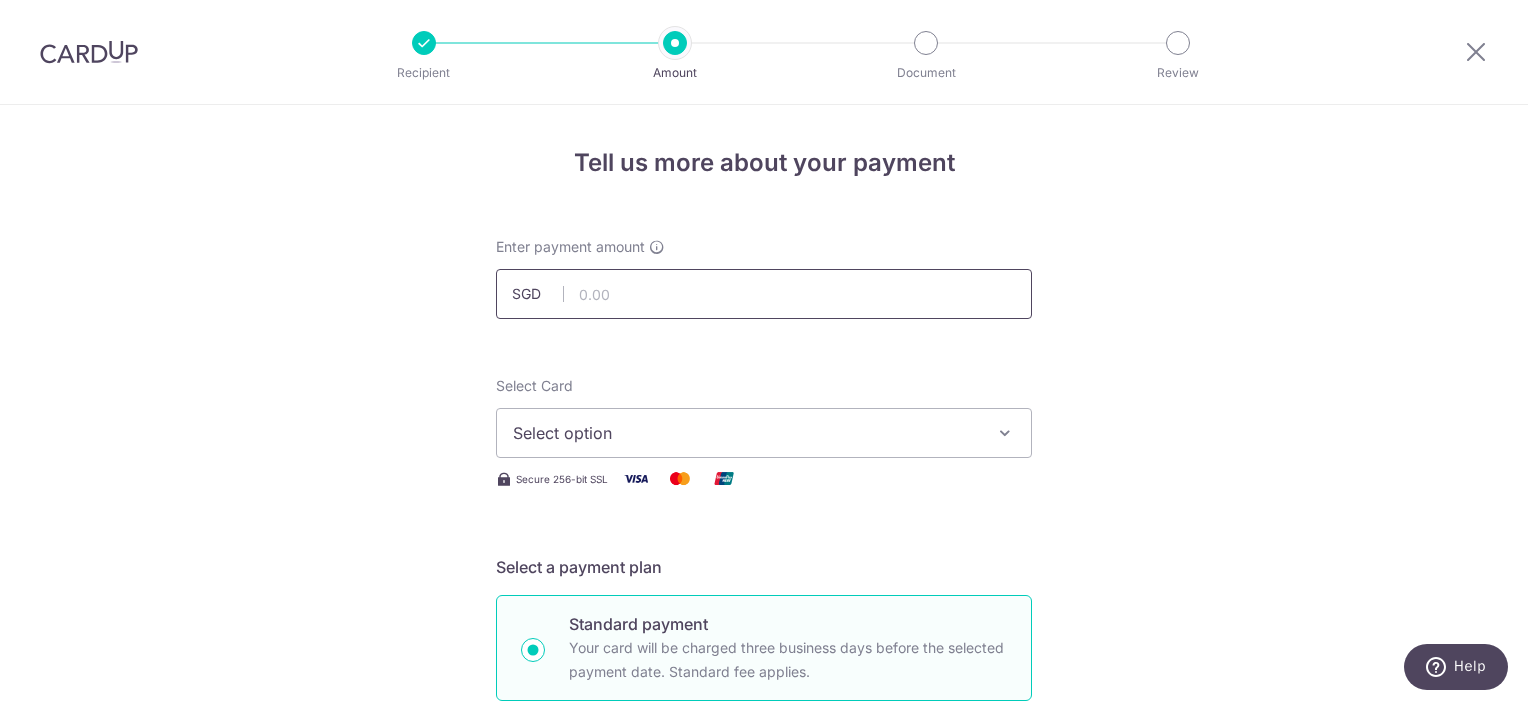 click at bounding box center (764, 294) 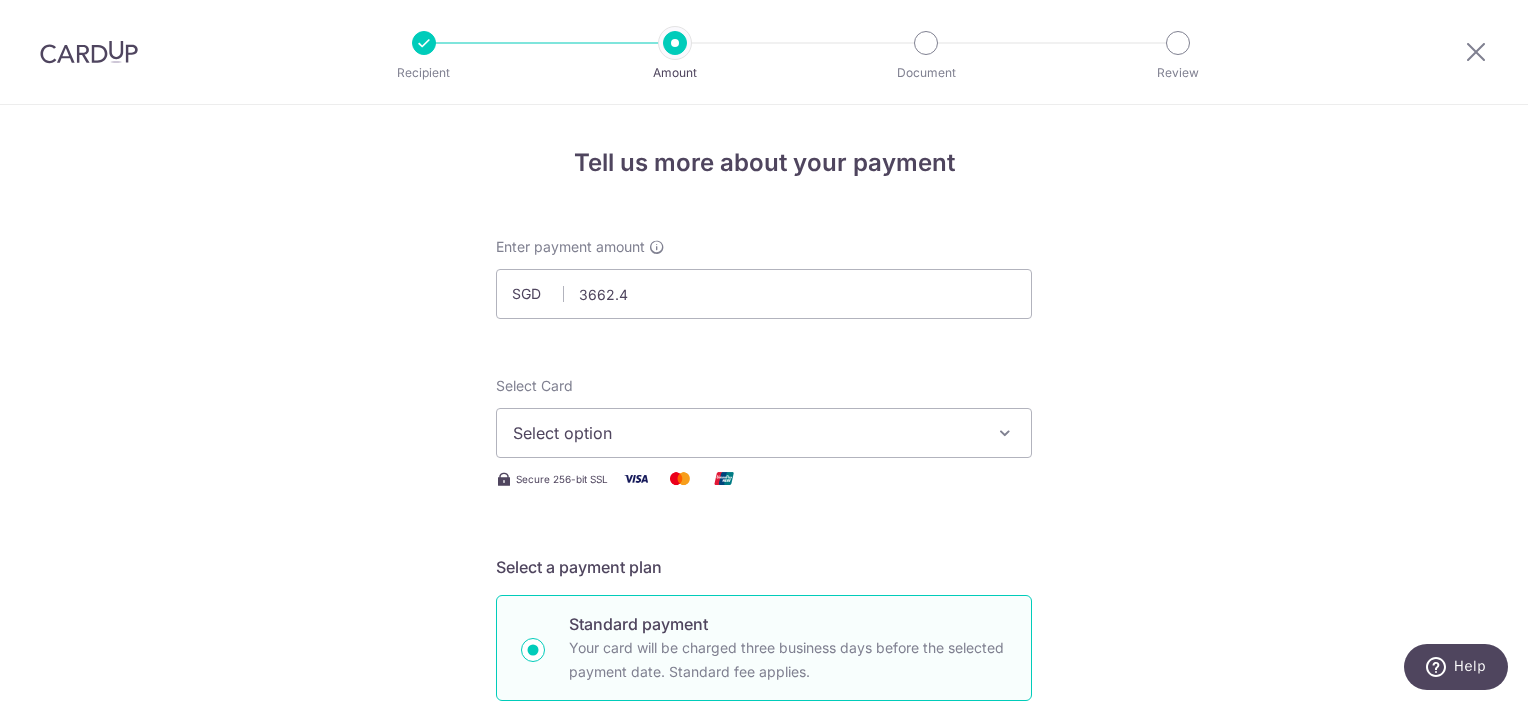 type on "3,662.40" 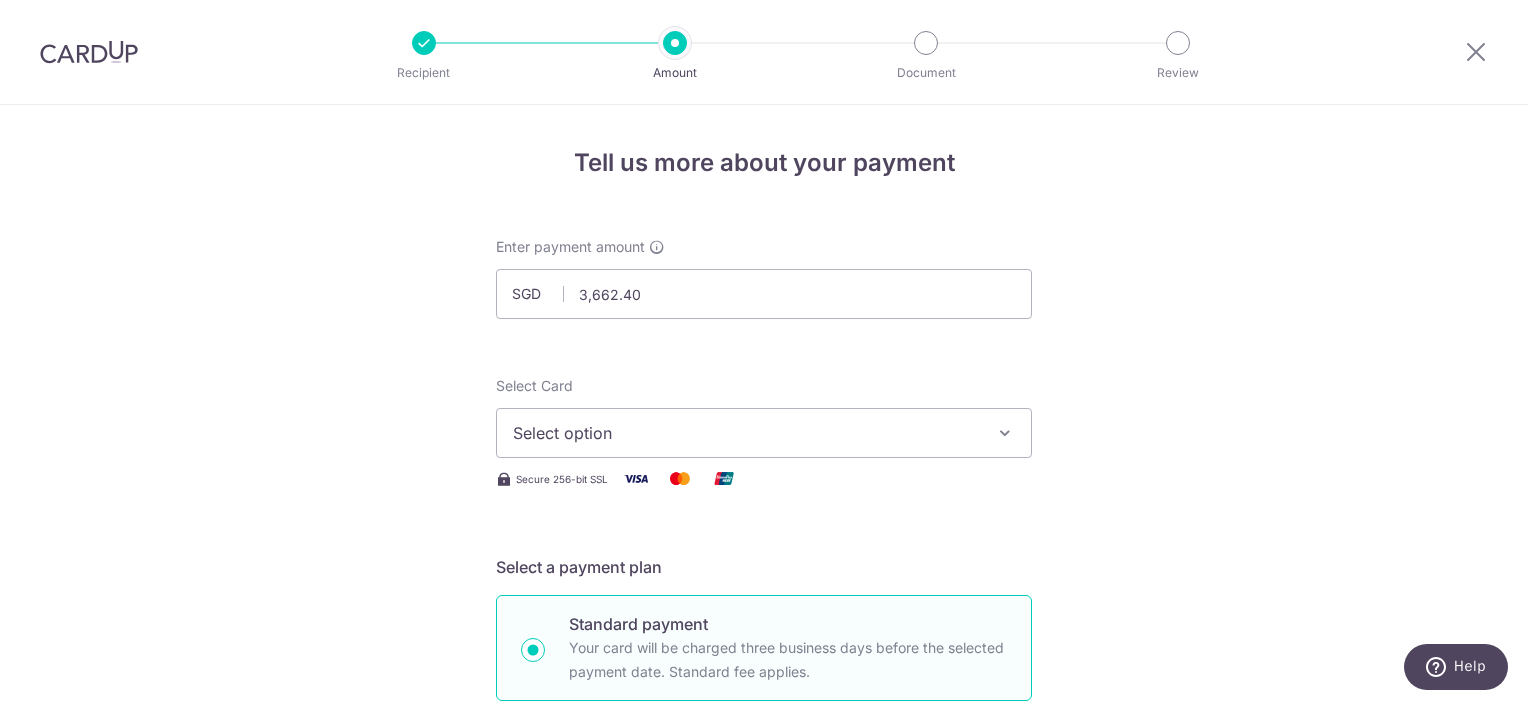 click on "Select option" at bounding box center (746, 433) 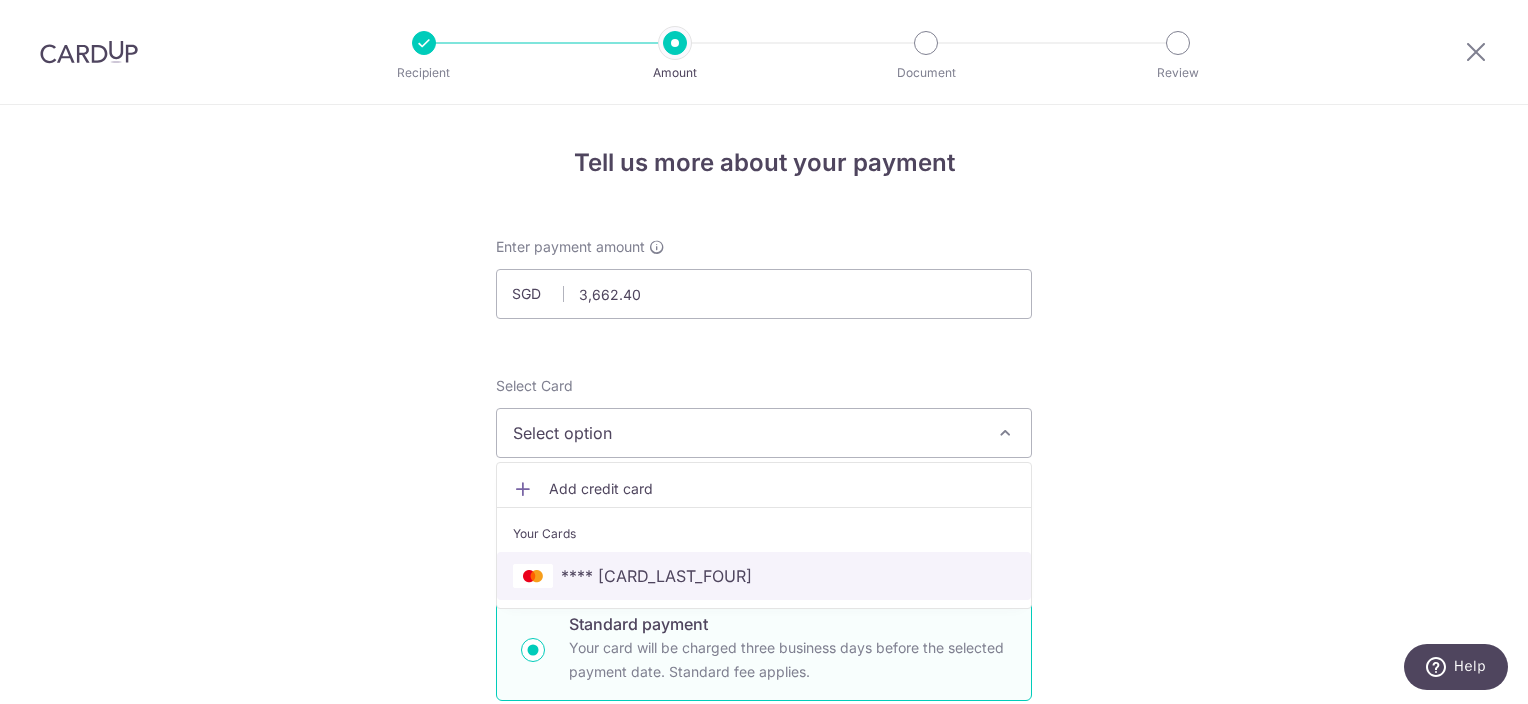 drag, startPoint x: 653, startPoint y: 564, endPoint x: 643, endPoint y: 0, distance: 564.0886 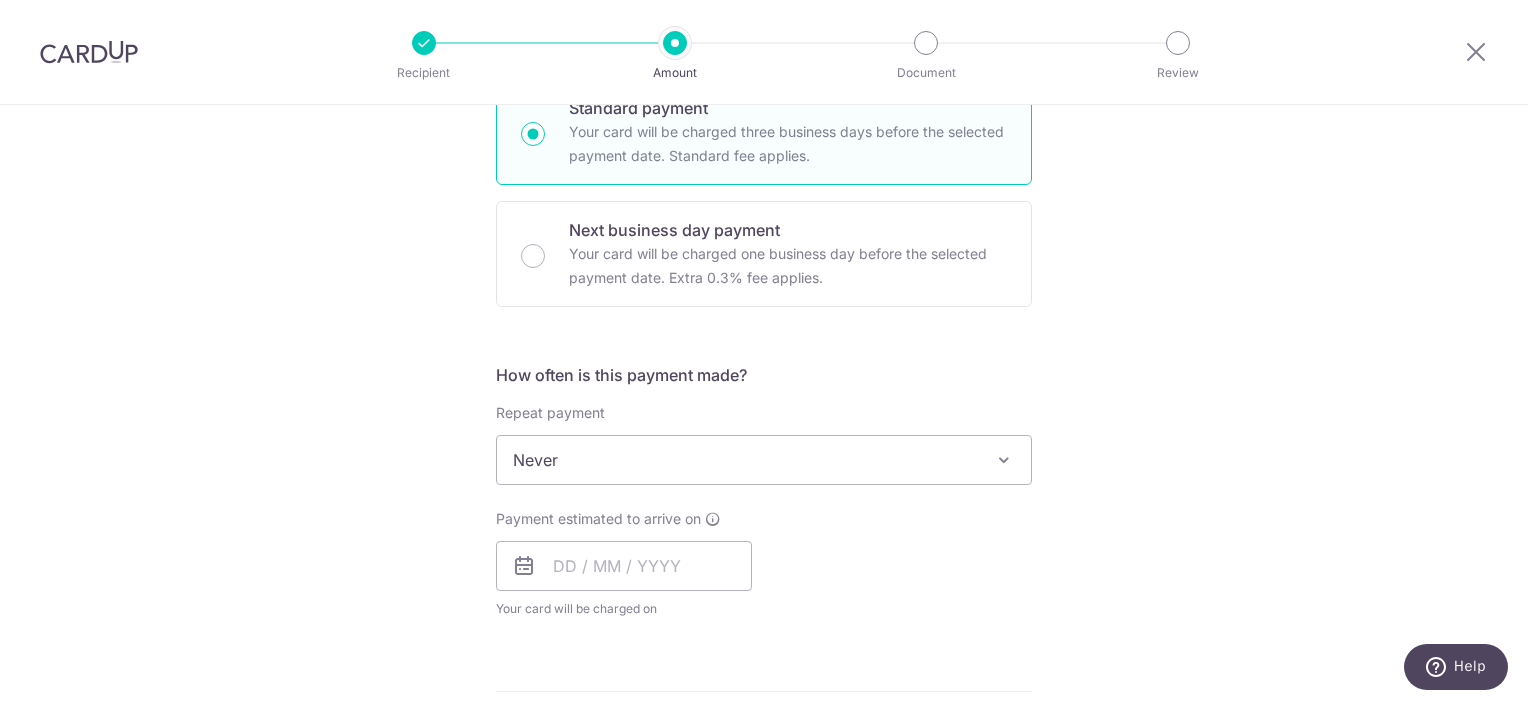 scroll, scrollTop: 600, scrollLeft: 0, axis: vertical 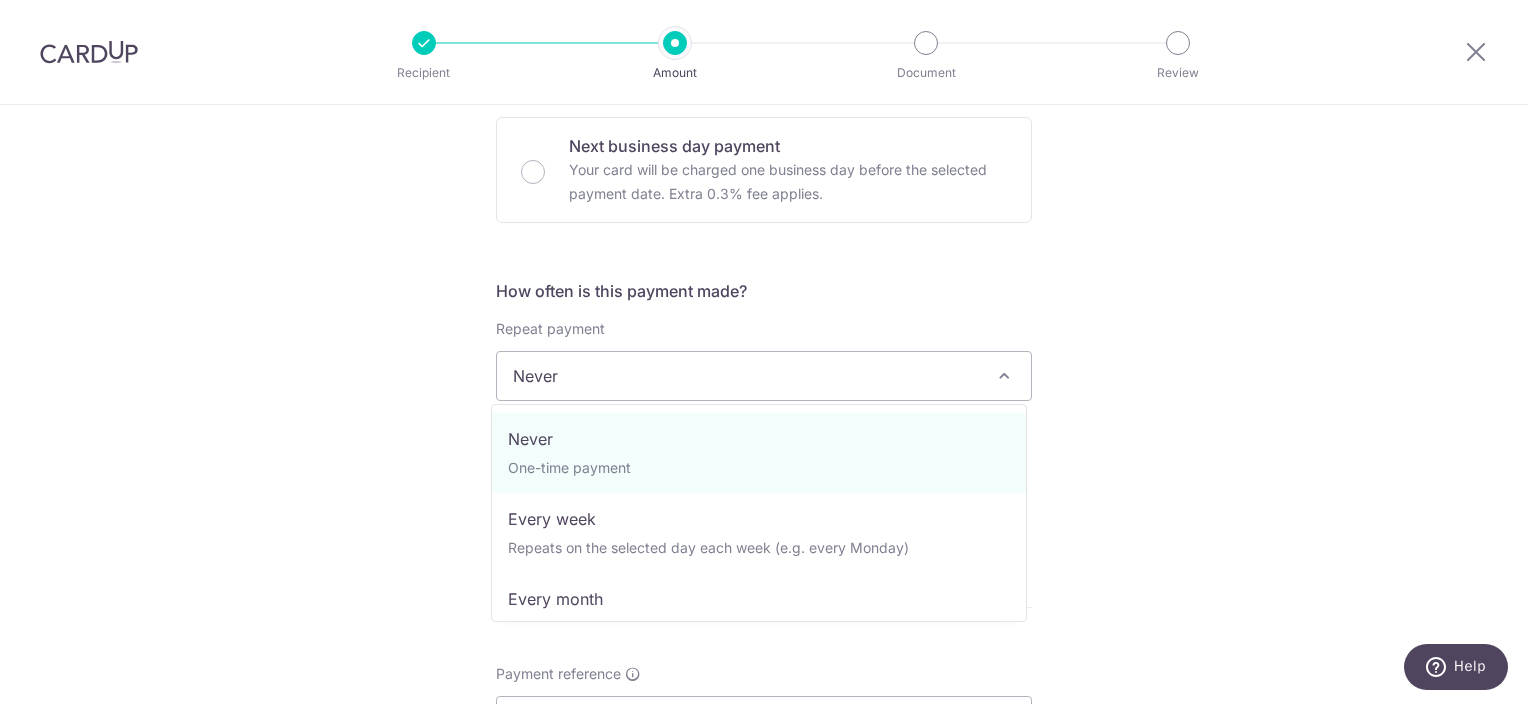 click on "Never" at bounding box center [764, 376] 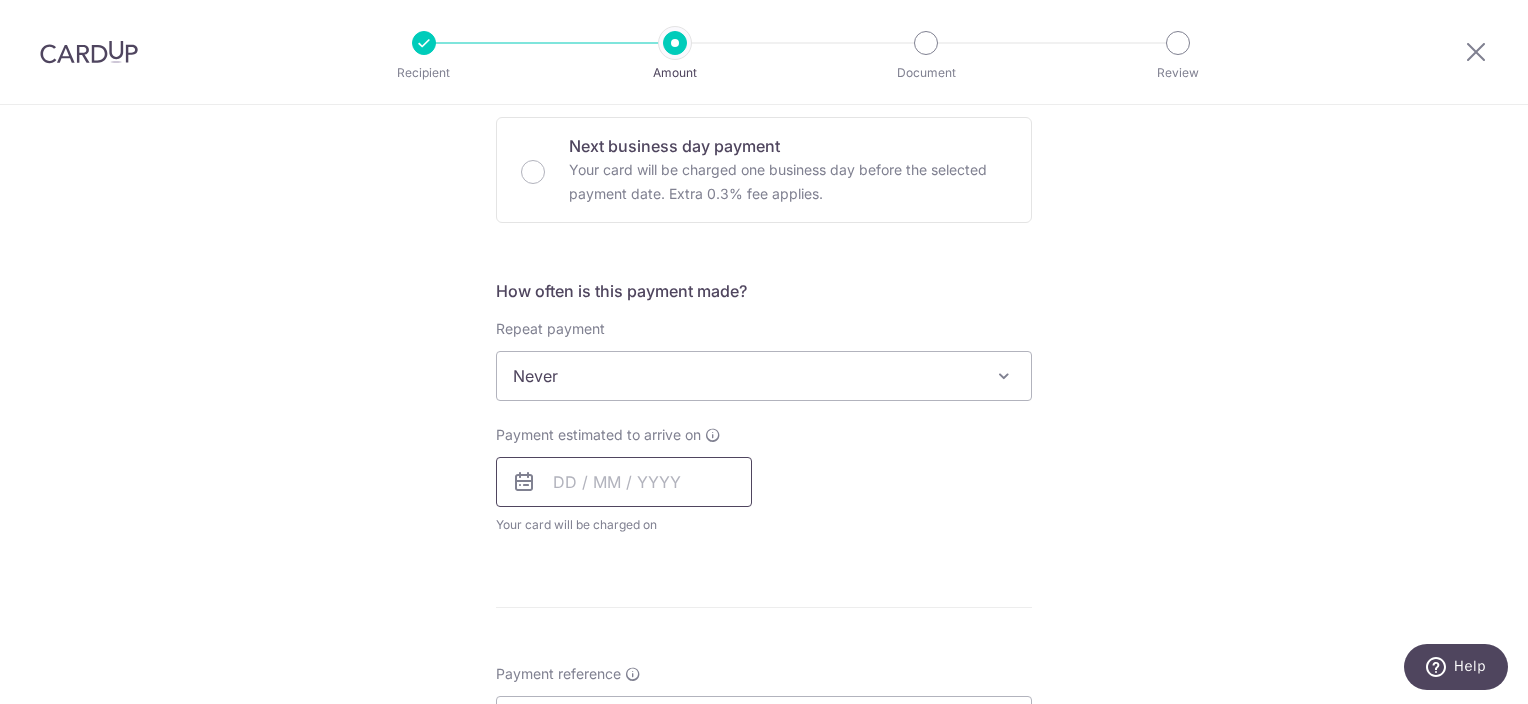 click at bounding box center [624, 482] 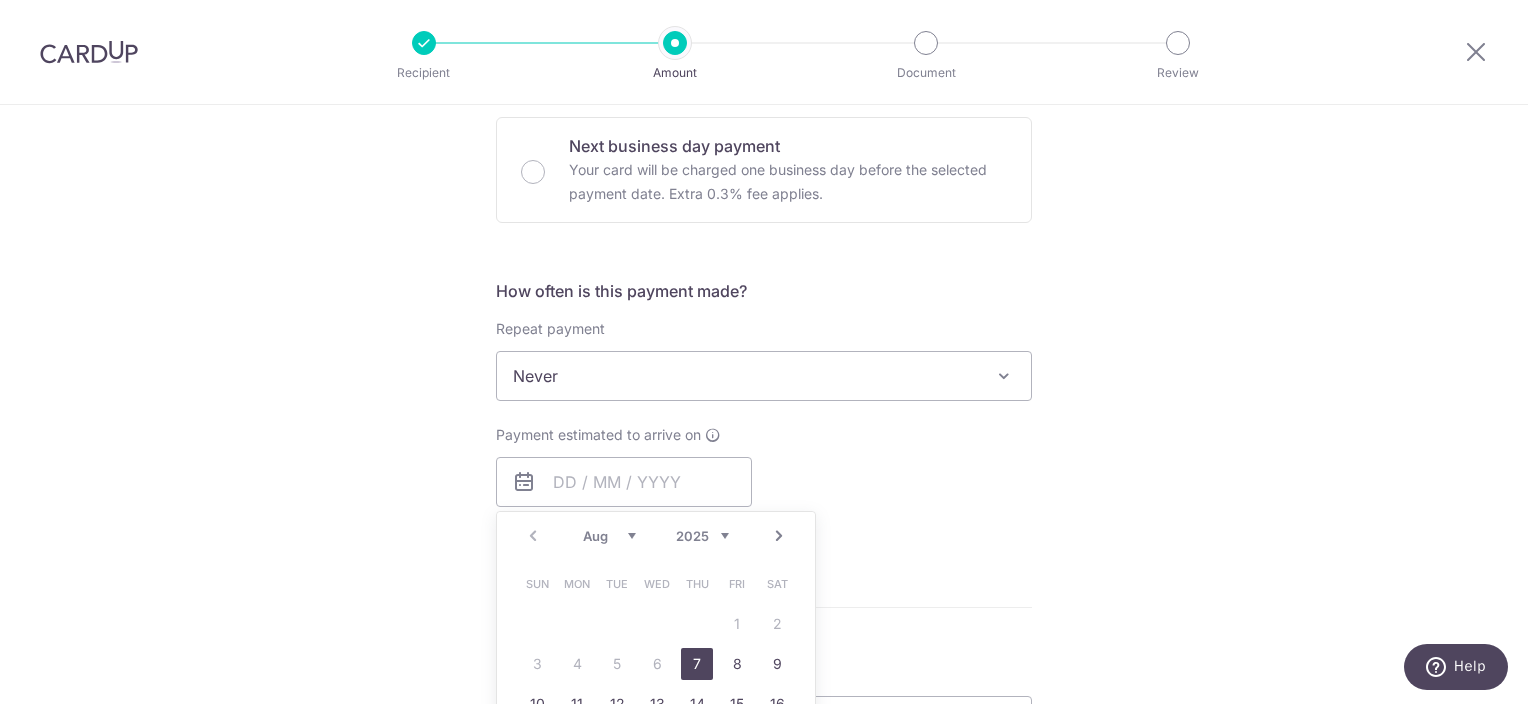 click on "7" at bounding box center [697, 664] 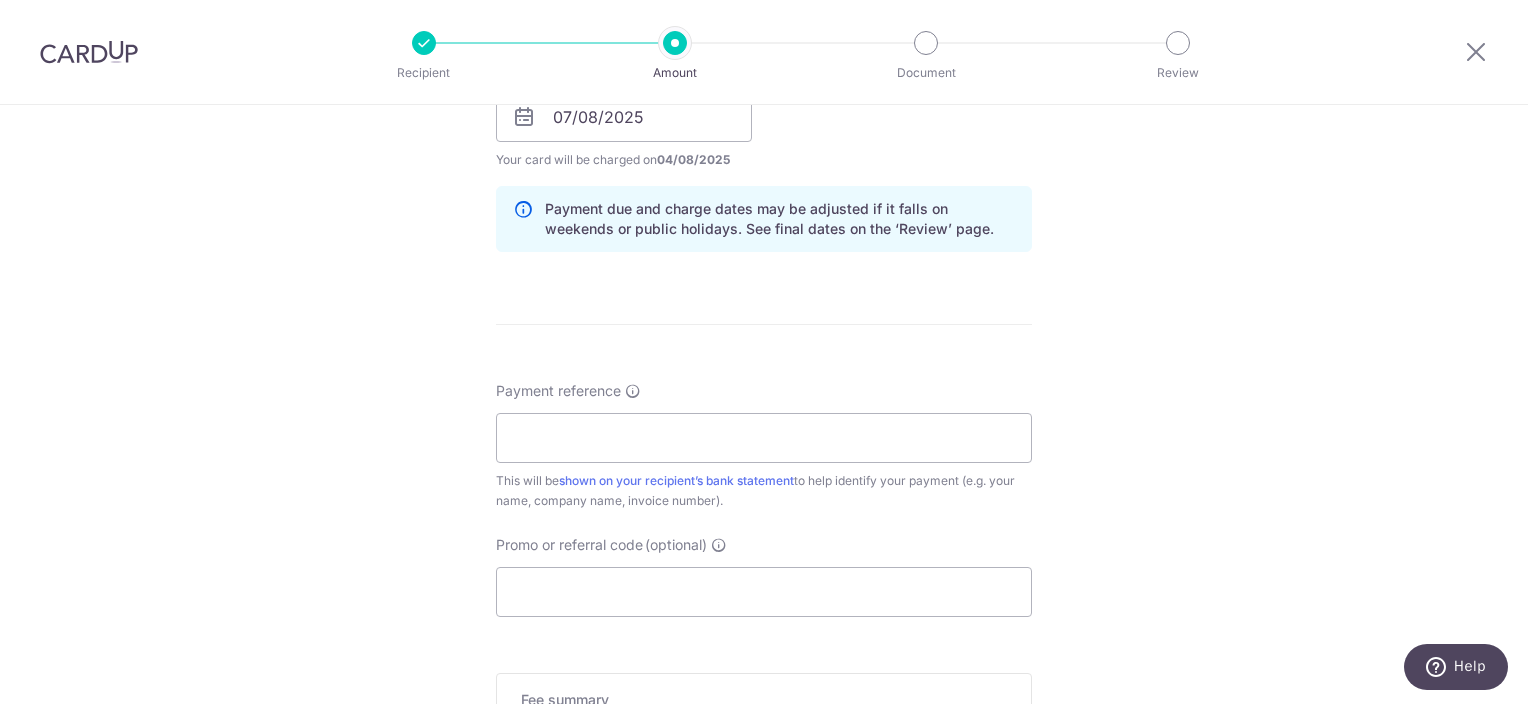 scroll, scrollTop: 1000, scrollLeft: 0, axis: vertical 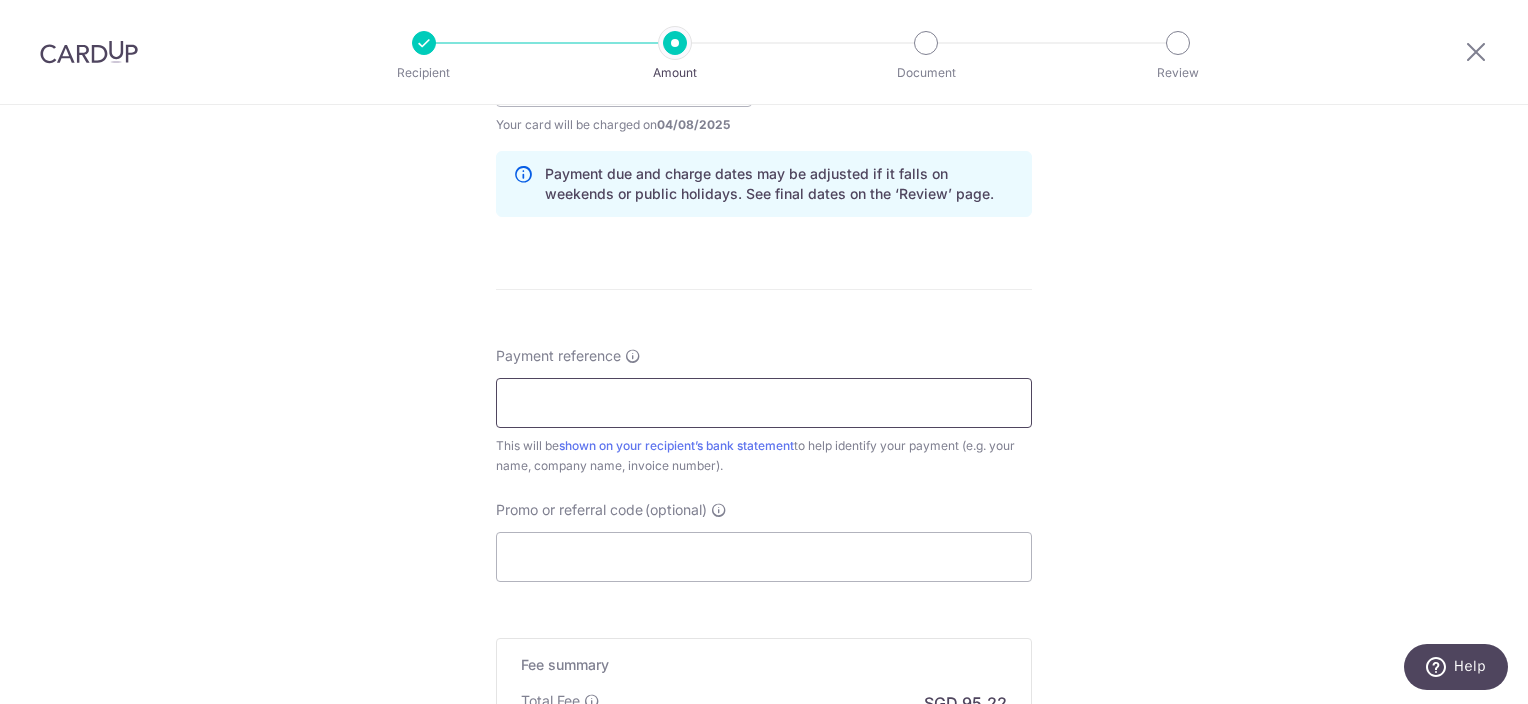 click on "Payment reference" at bounding box center (764, 403) 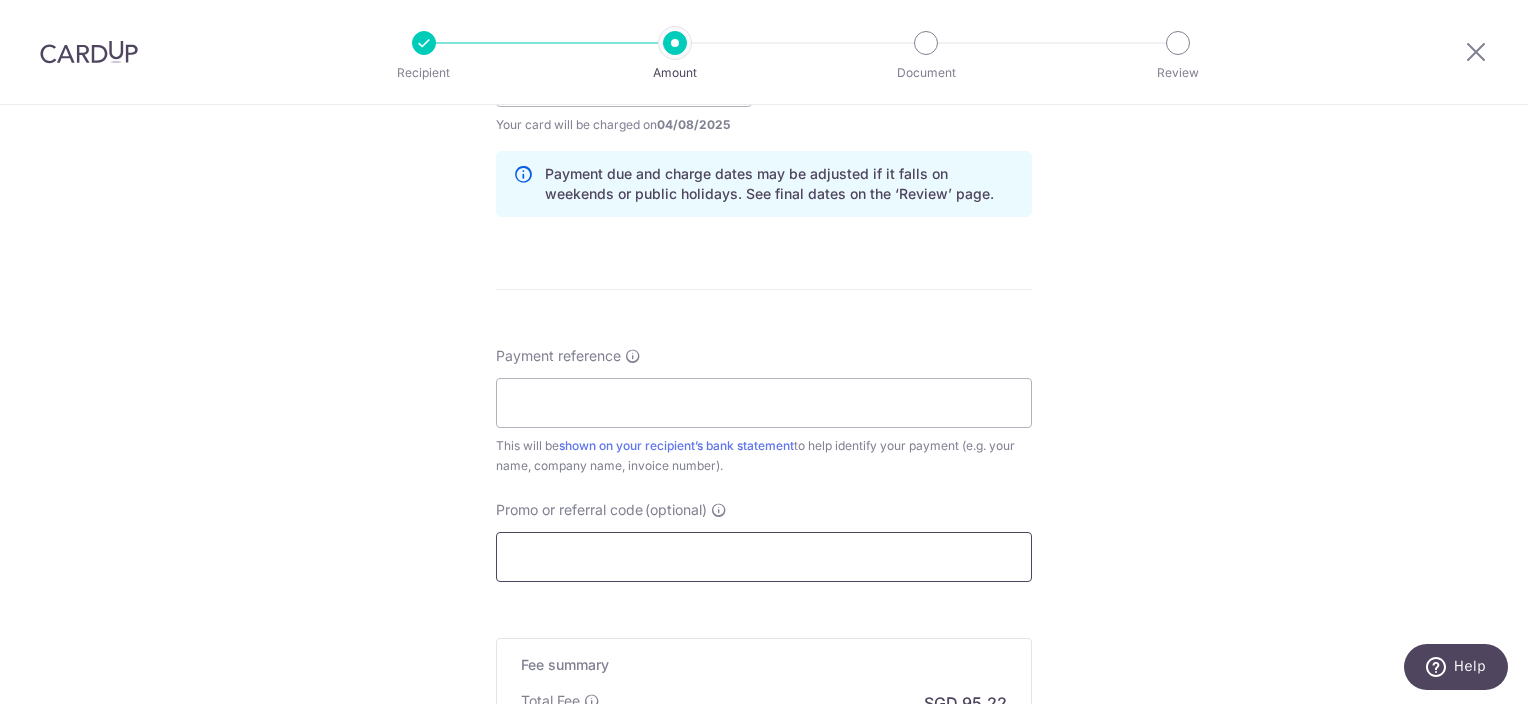 click on "Promo or referral code
(optional)" at bounding box center [764, 557] 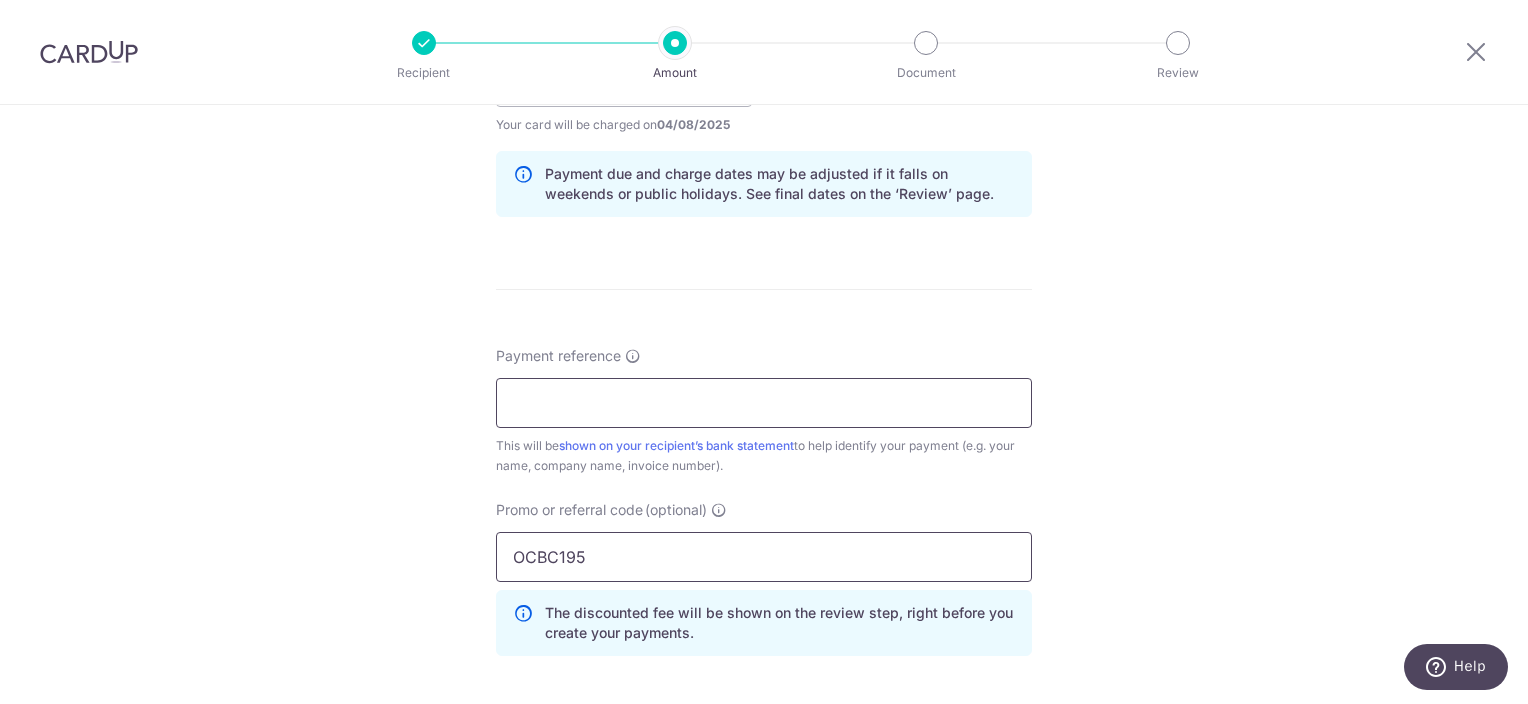 type on "OCBC195" 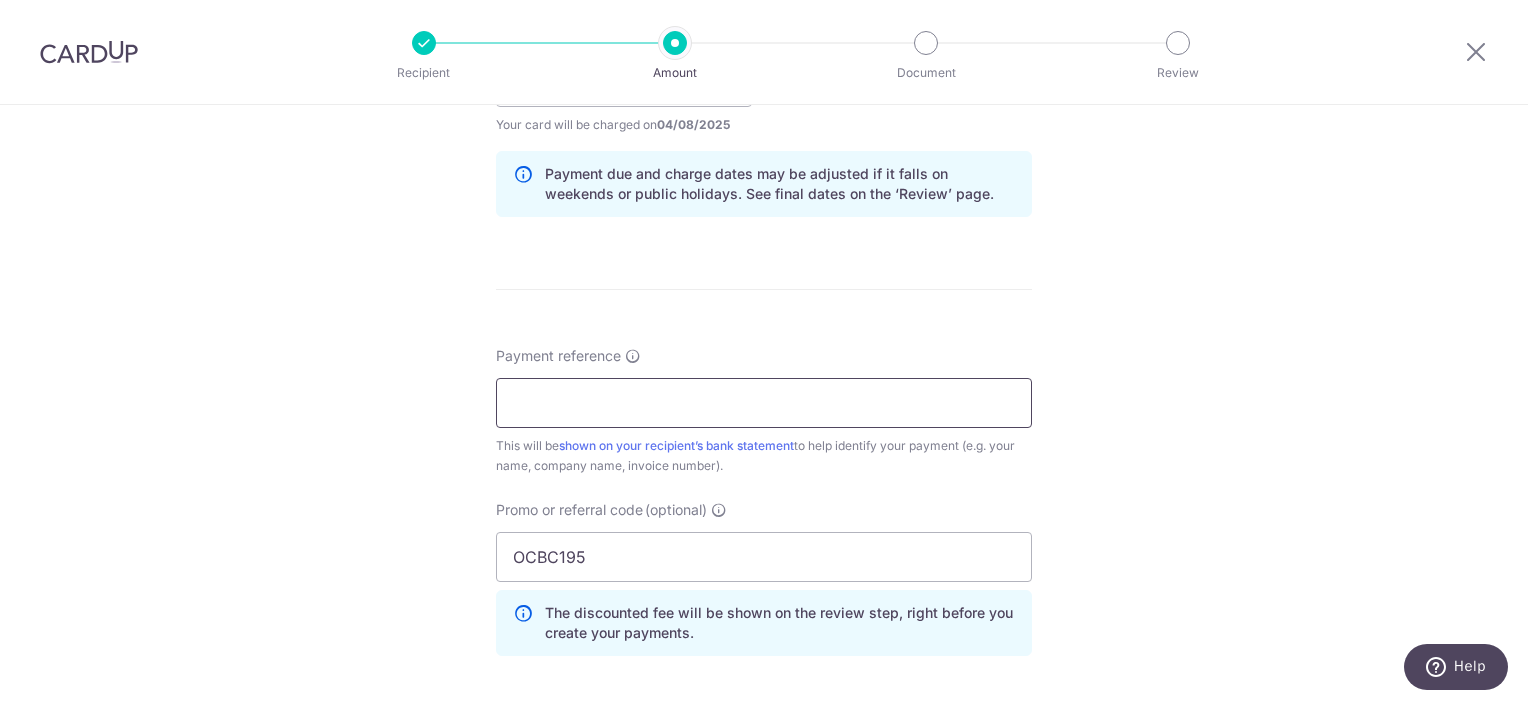 click on "Payment reference" at bounding box center [764, 403] 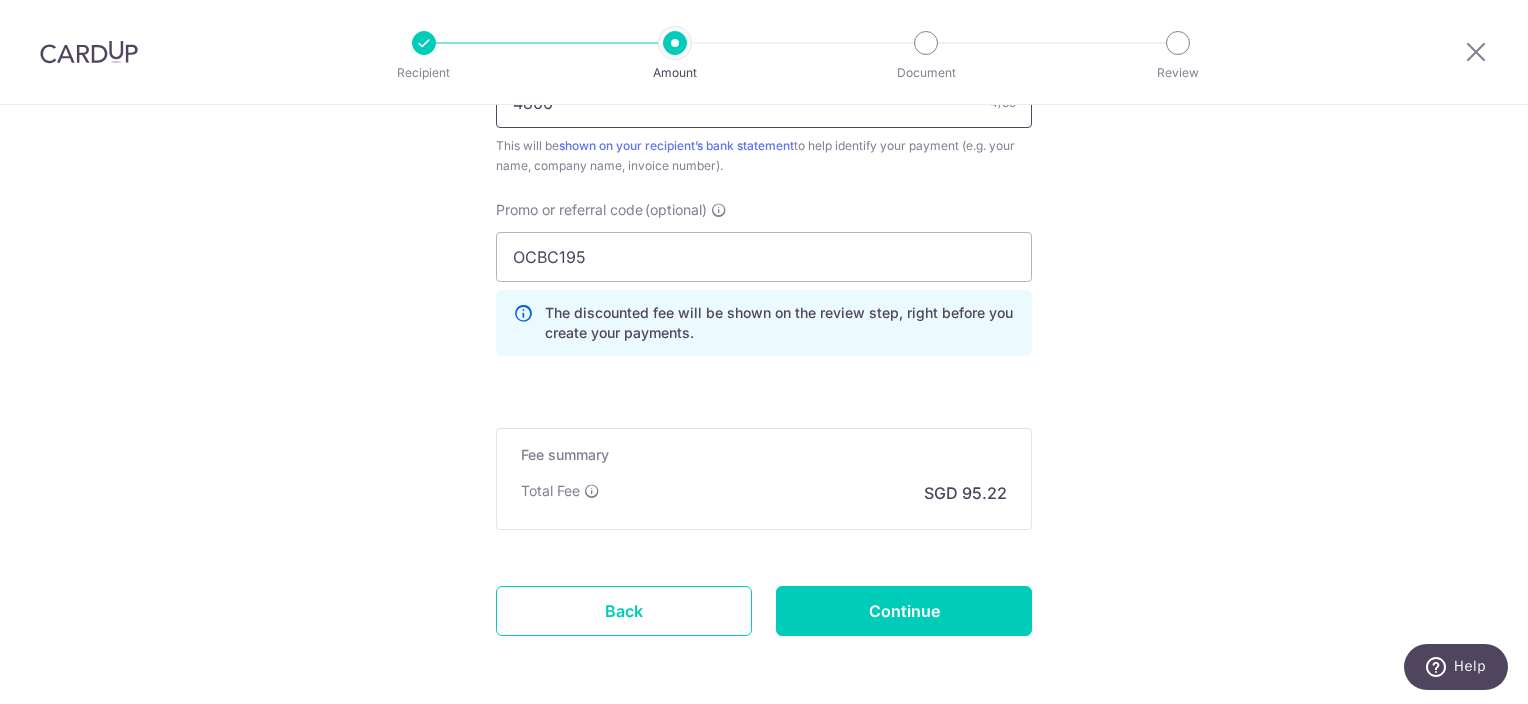 scroll, scrollTop: 1379, scrollLeft: 0, axis: vertical 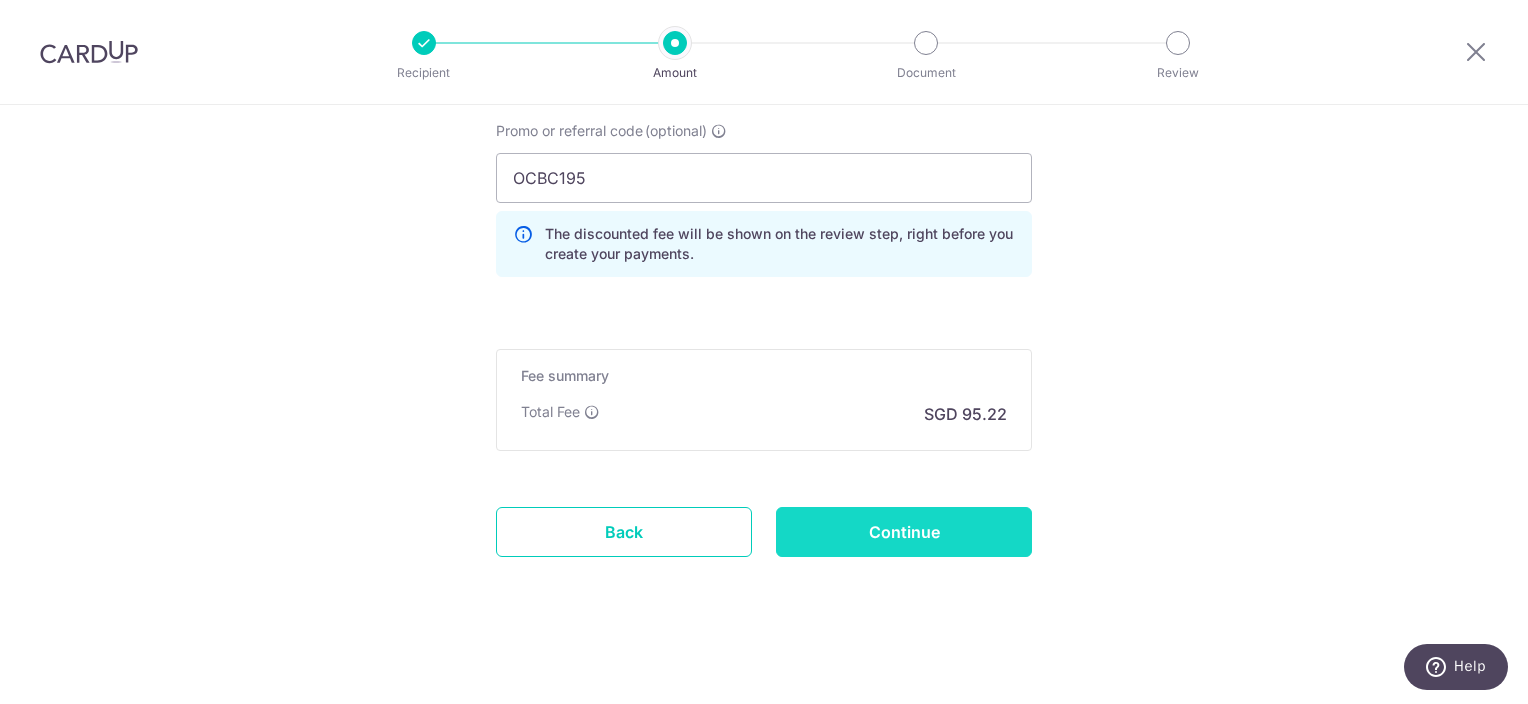type on "4806" 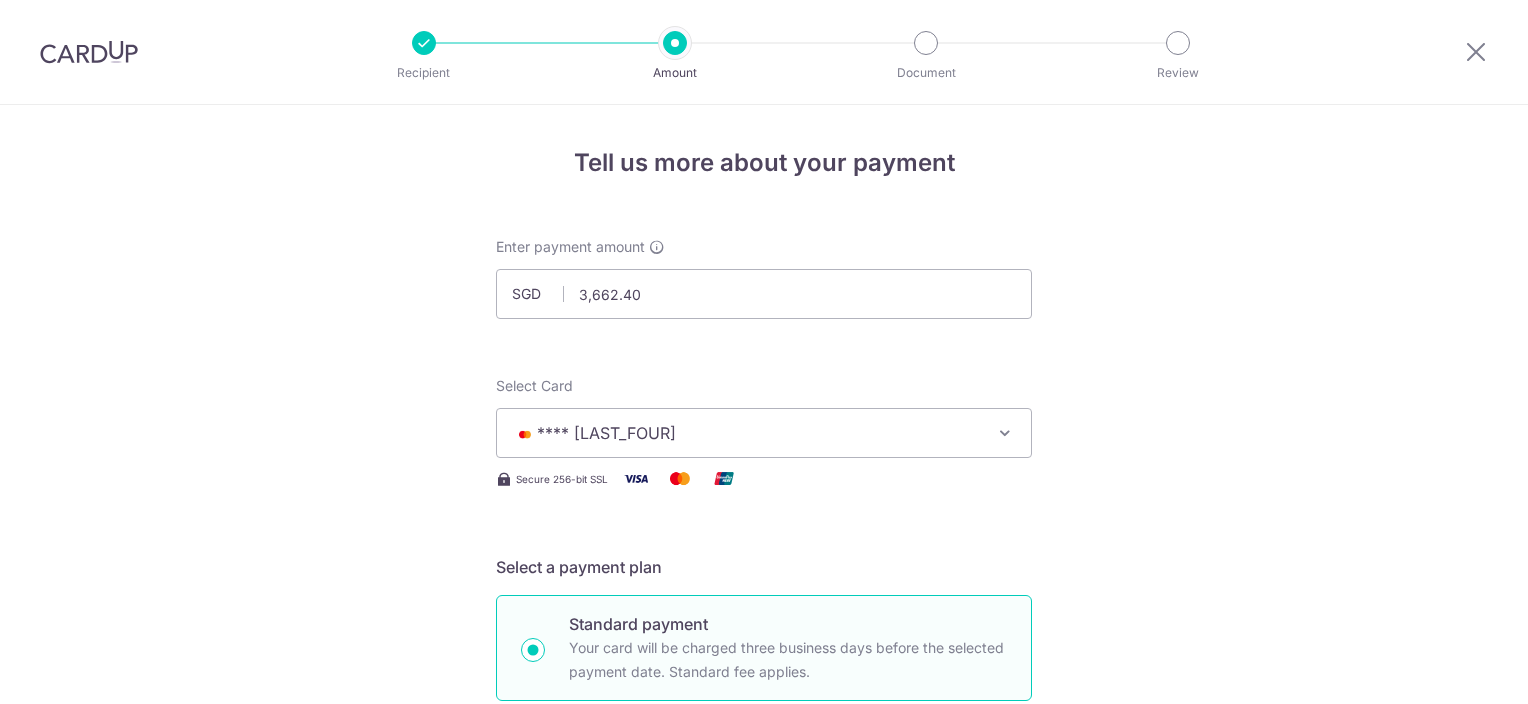 scroll, scrollTop: 0, scrollLeft: 0, axis: both 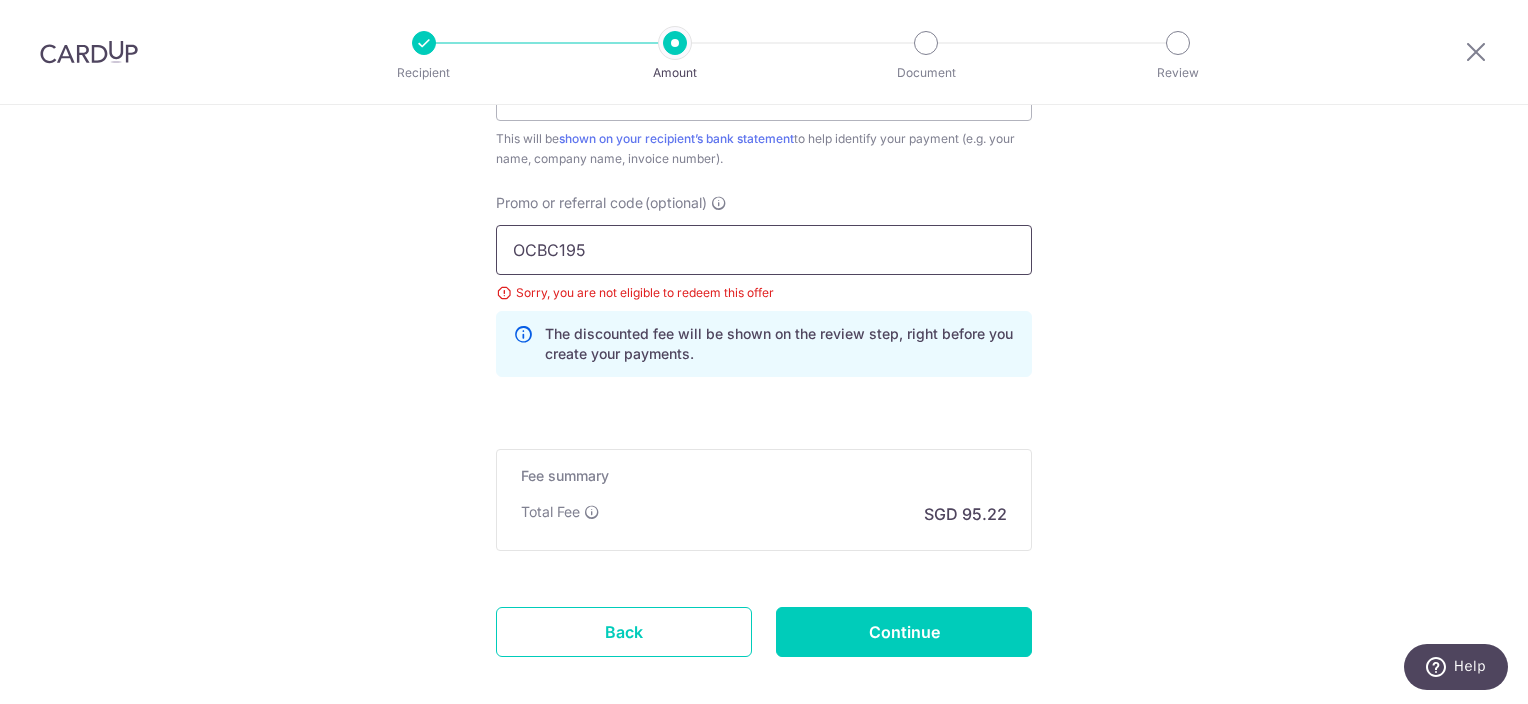 click on "OCBC195" at bounding box center [764, 250] 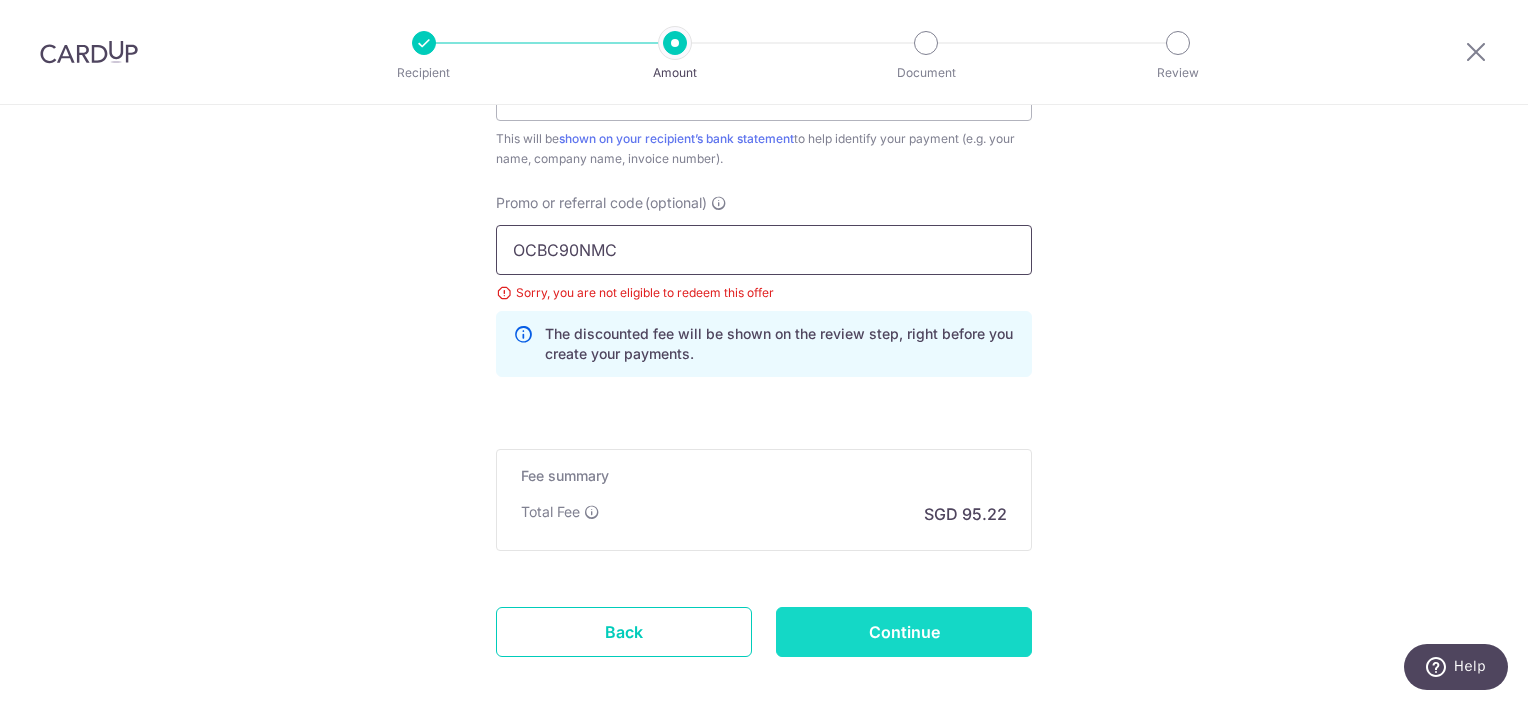 type on "OCBC90NMC" 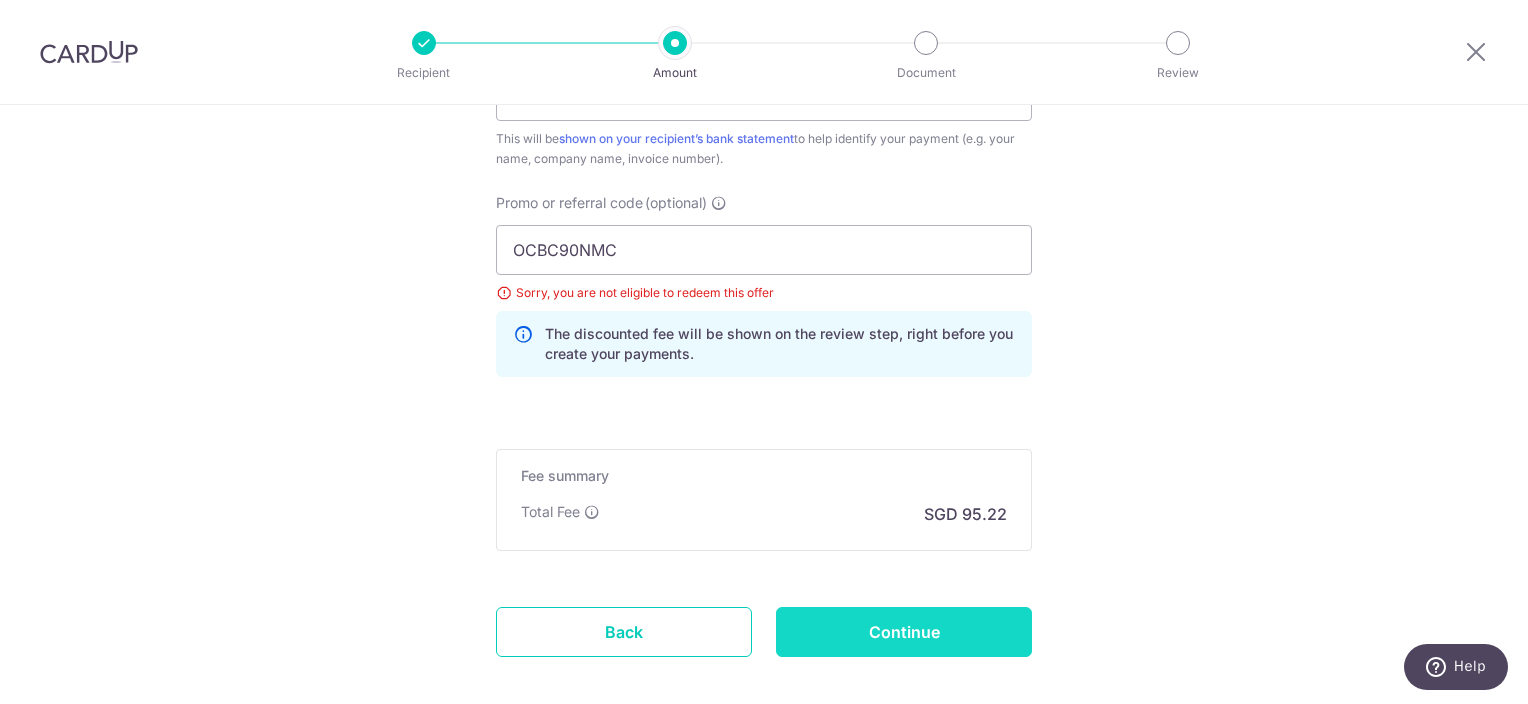 click on "Continue" at bounding box center [904, 632] 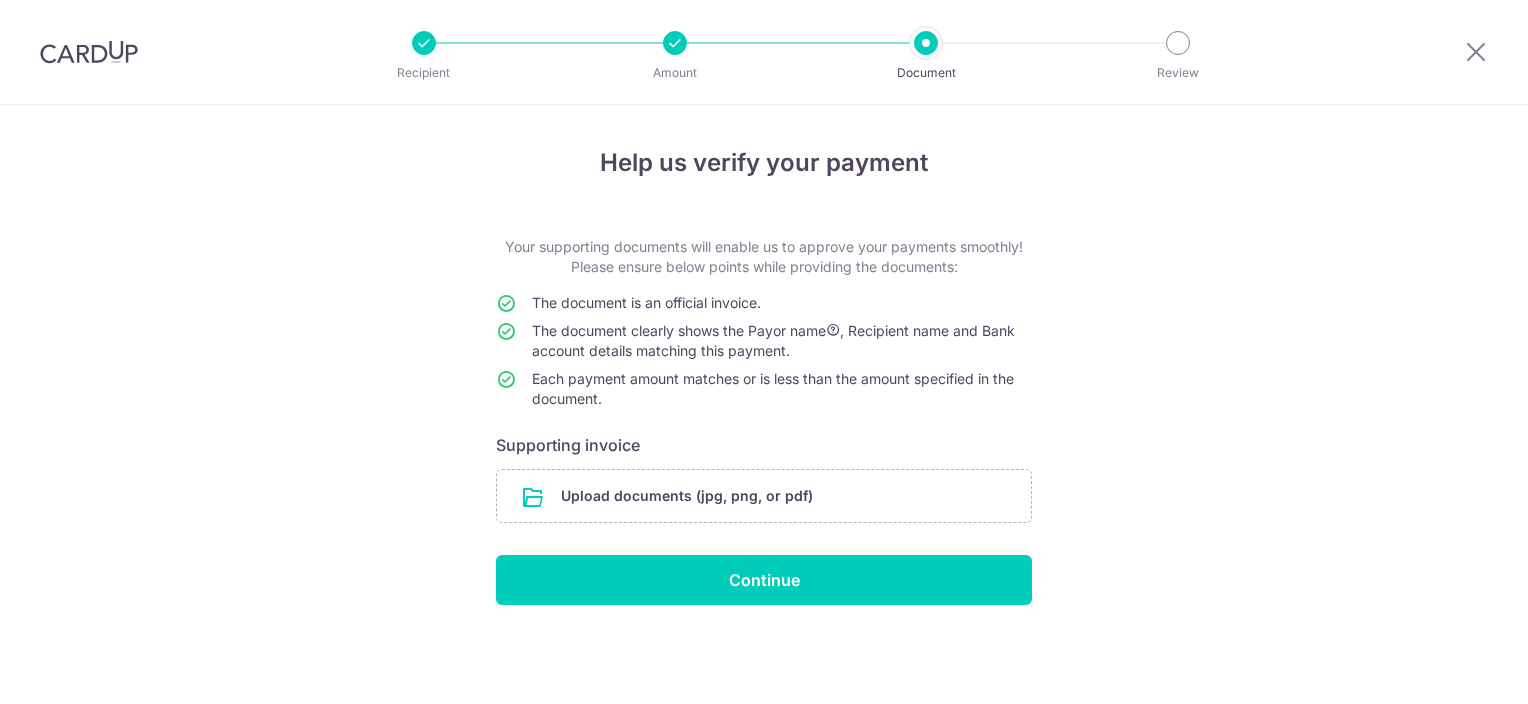 scroll, scrollTop: 0, scrollLeft: 0, axis: both 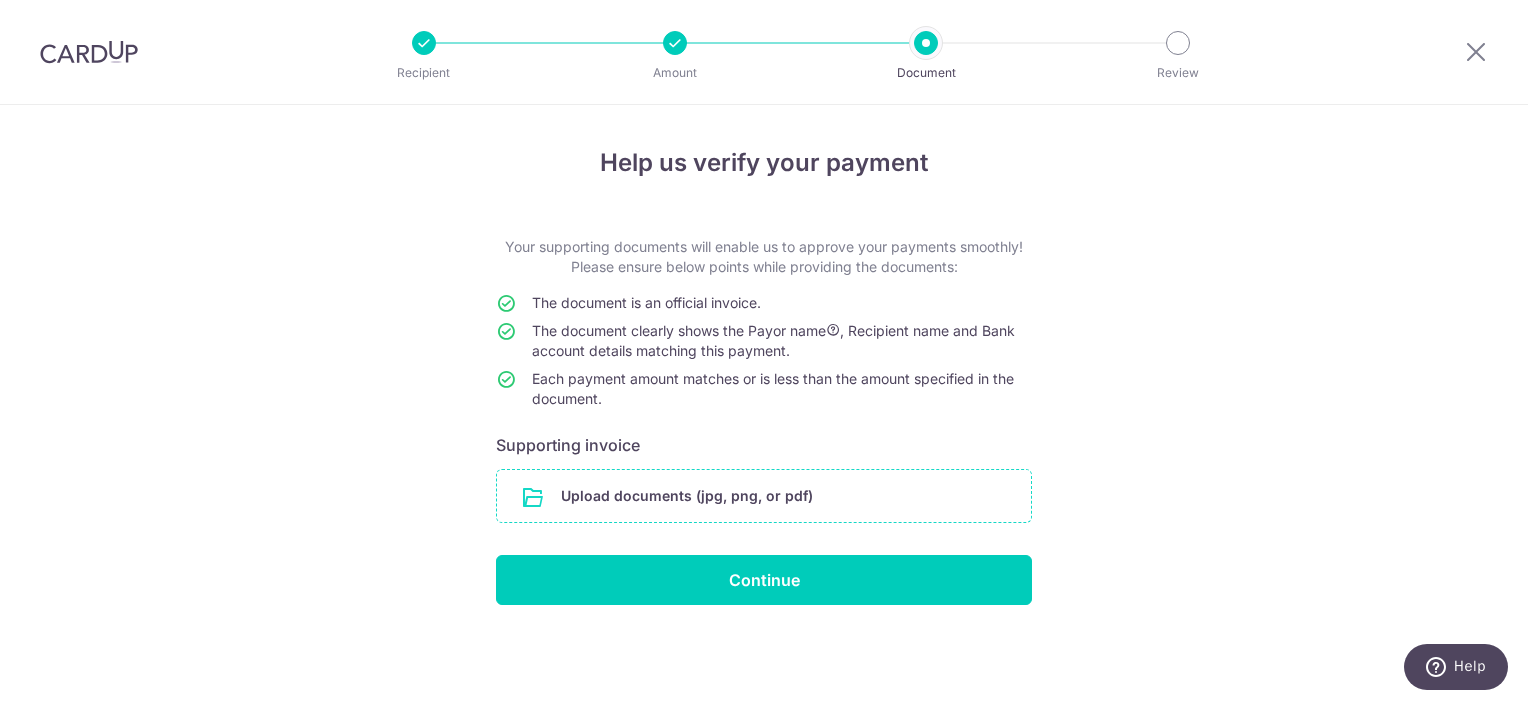 click at bounding box center (764, 496) 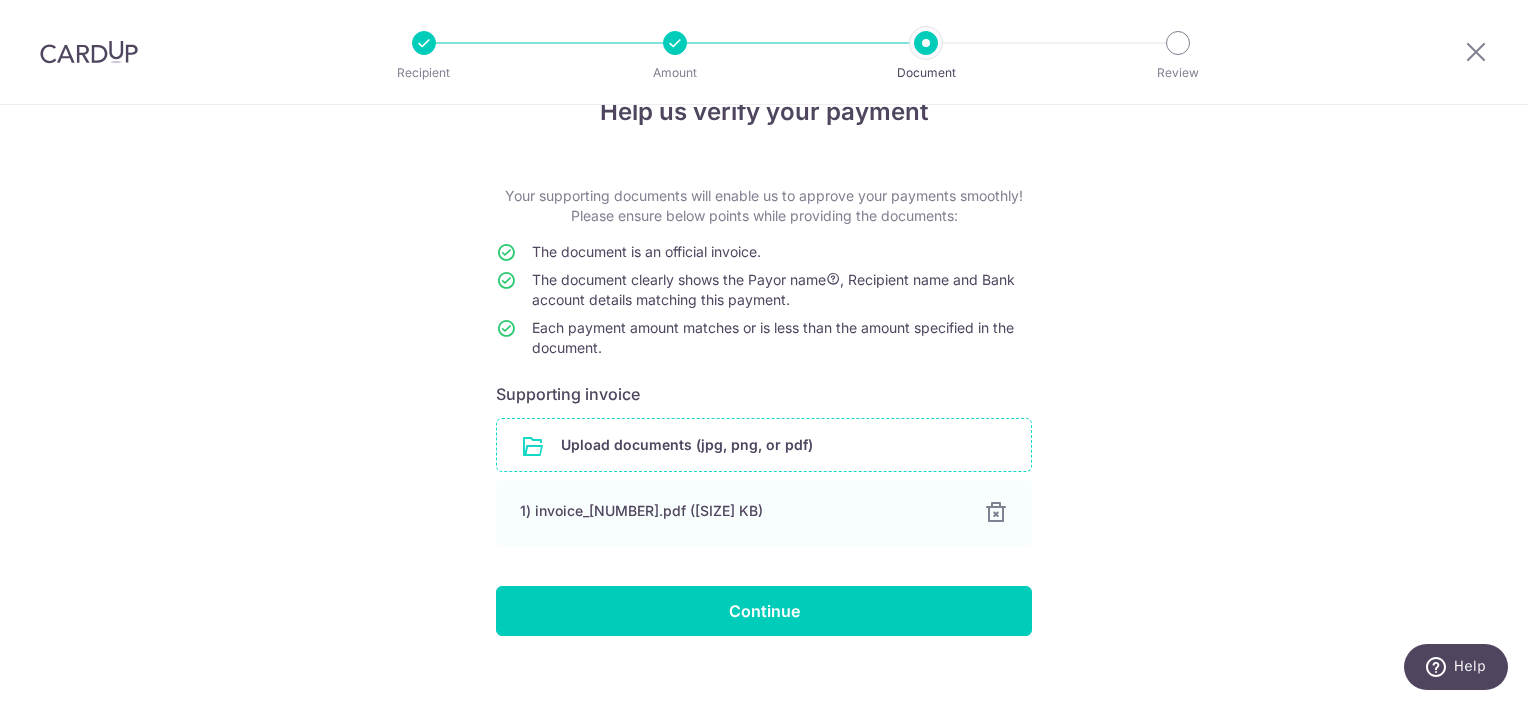 scroll, scrollTop: 76, scrollLeft: 0, axis: vertical 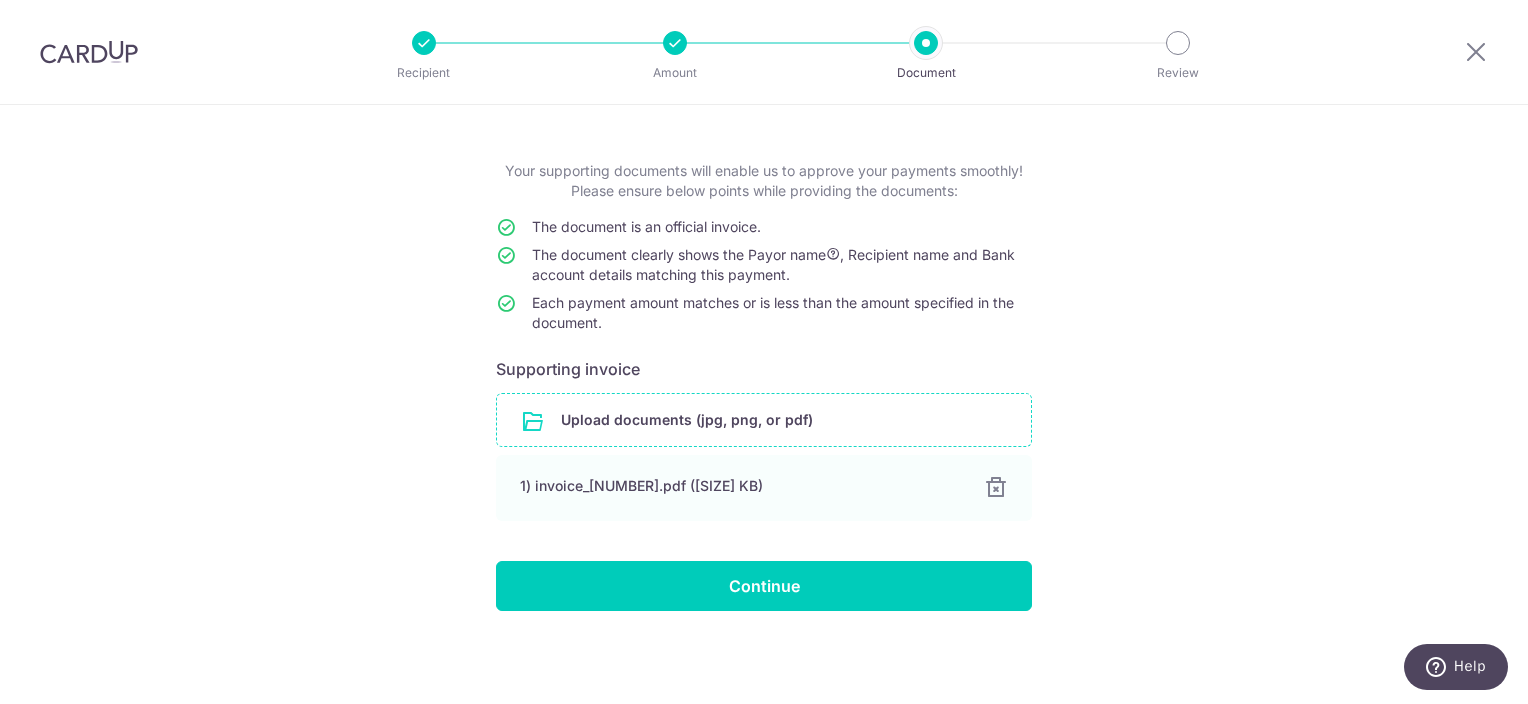 click at bounding box center (764, 420) 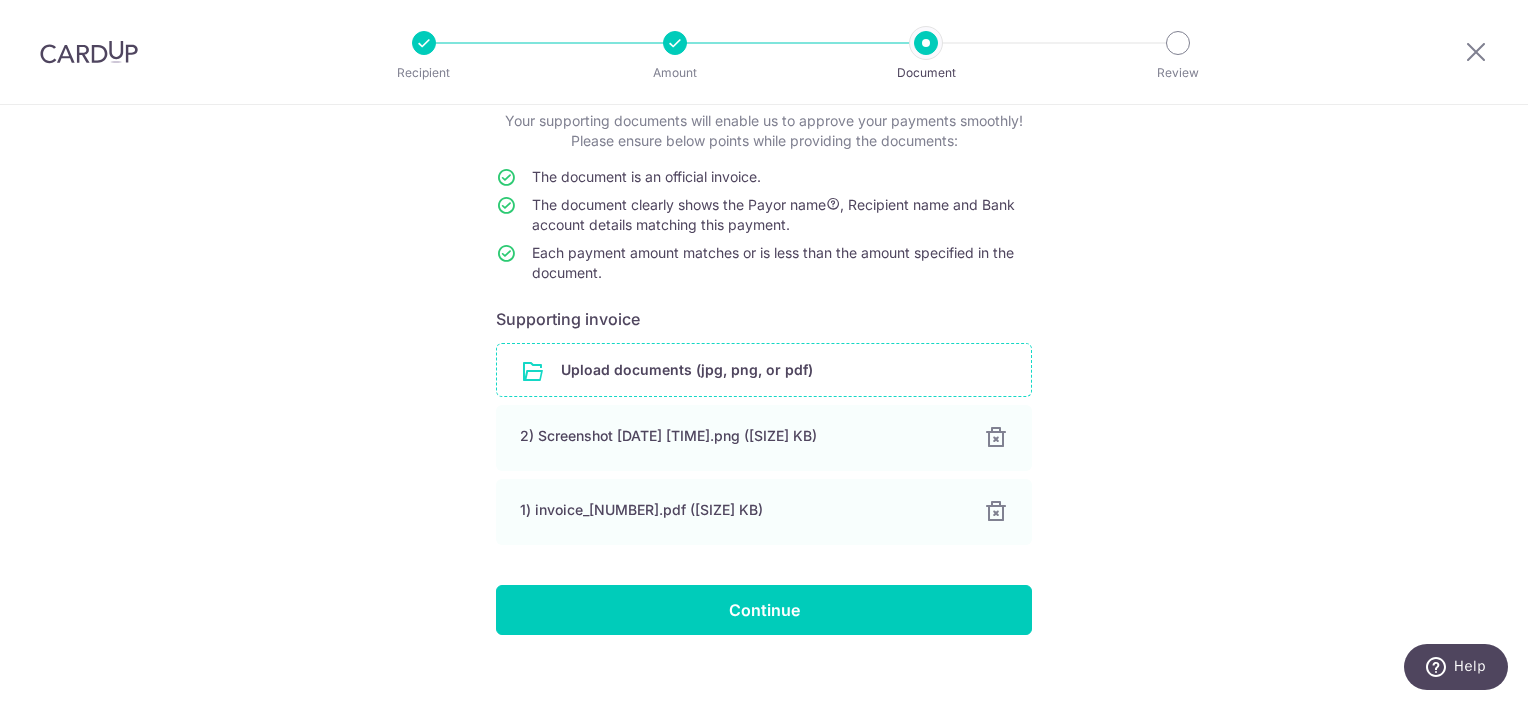 scroll, scrollTop: 150, scrollLeft: 0, axis: vertical 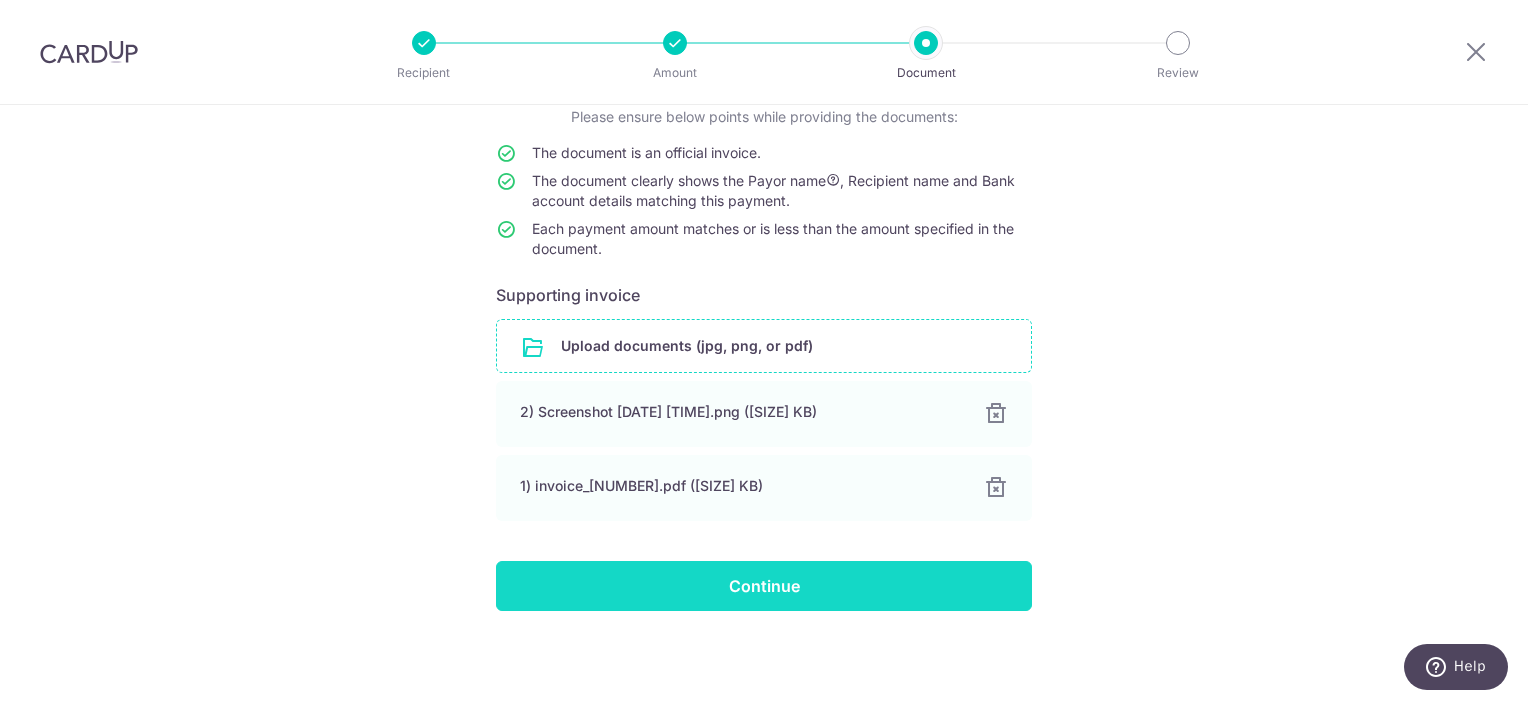 click on "Continue" at bounding box center [764, 586] 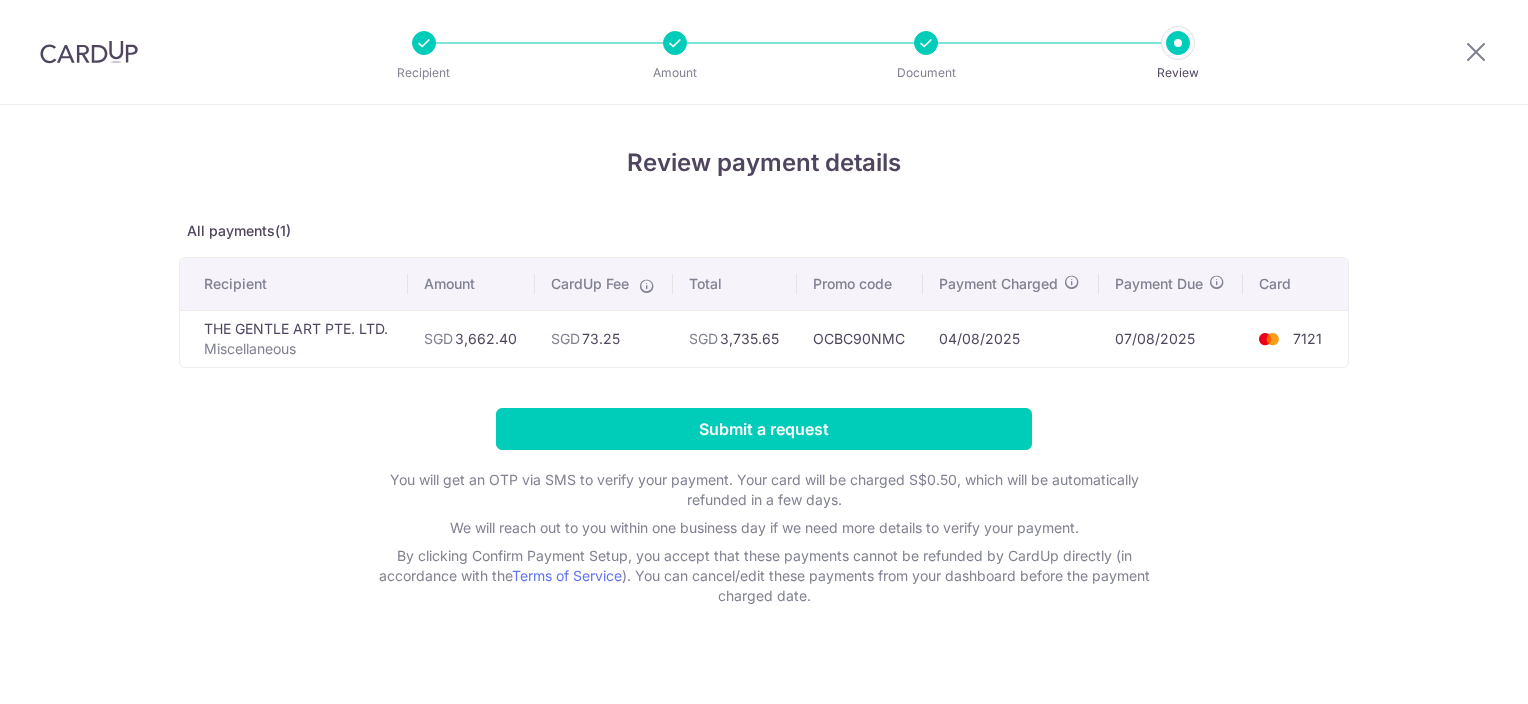 scroll, scrollTop: 0, scrollLeft: 0, axis: both 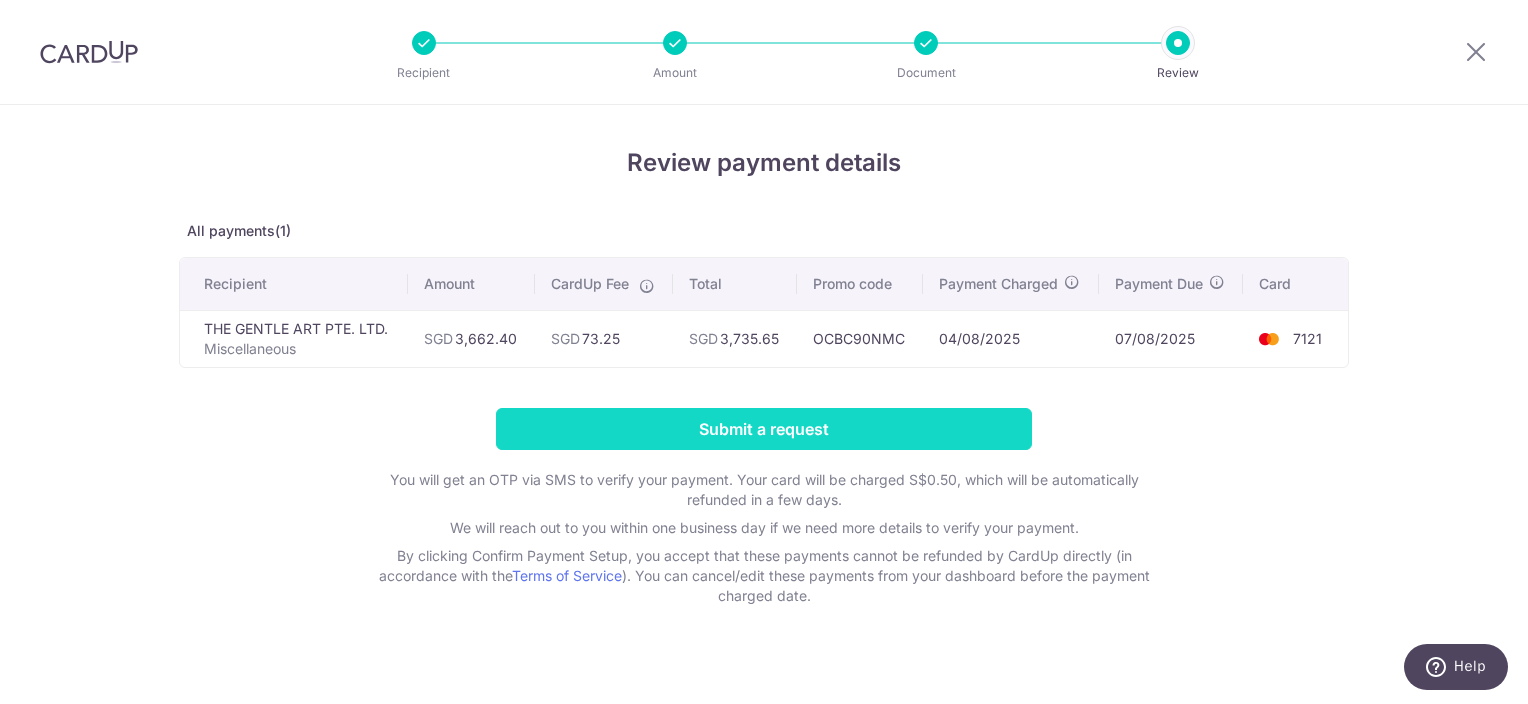 click on "Submit a request" at bounding box center (764, 429) 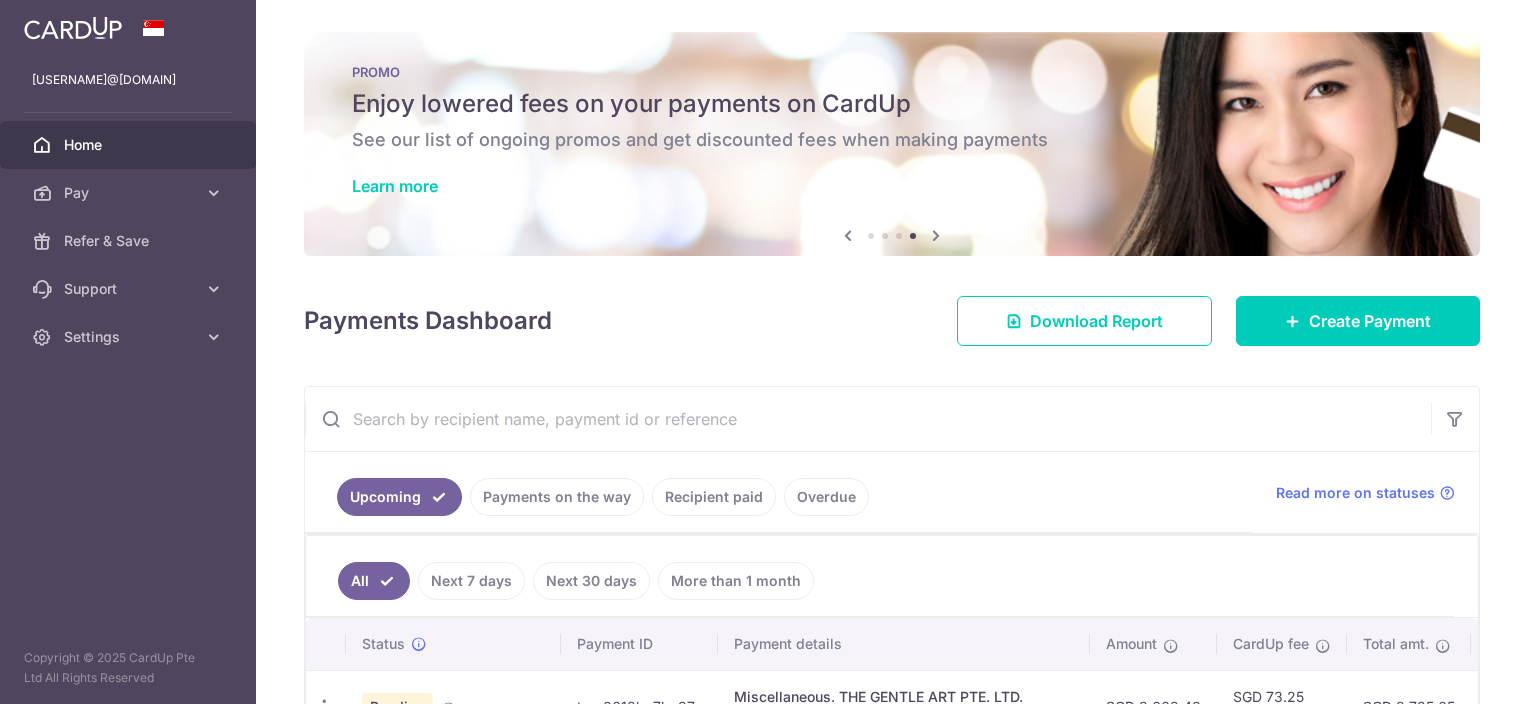 scroll, scrollTop: 0, scrollLeft: 0, axis: both 